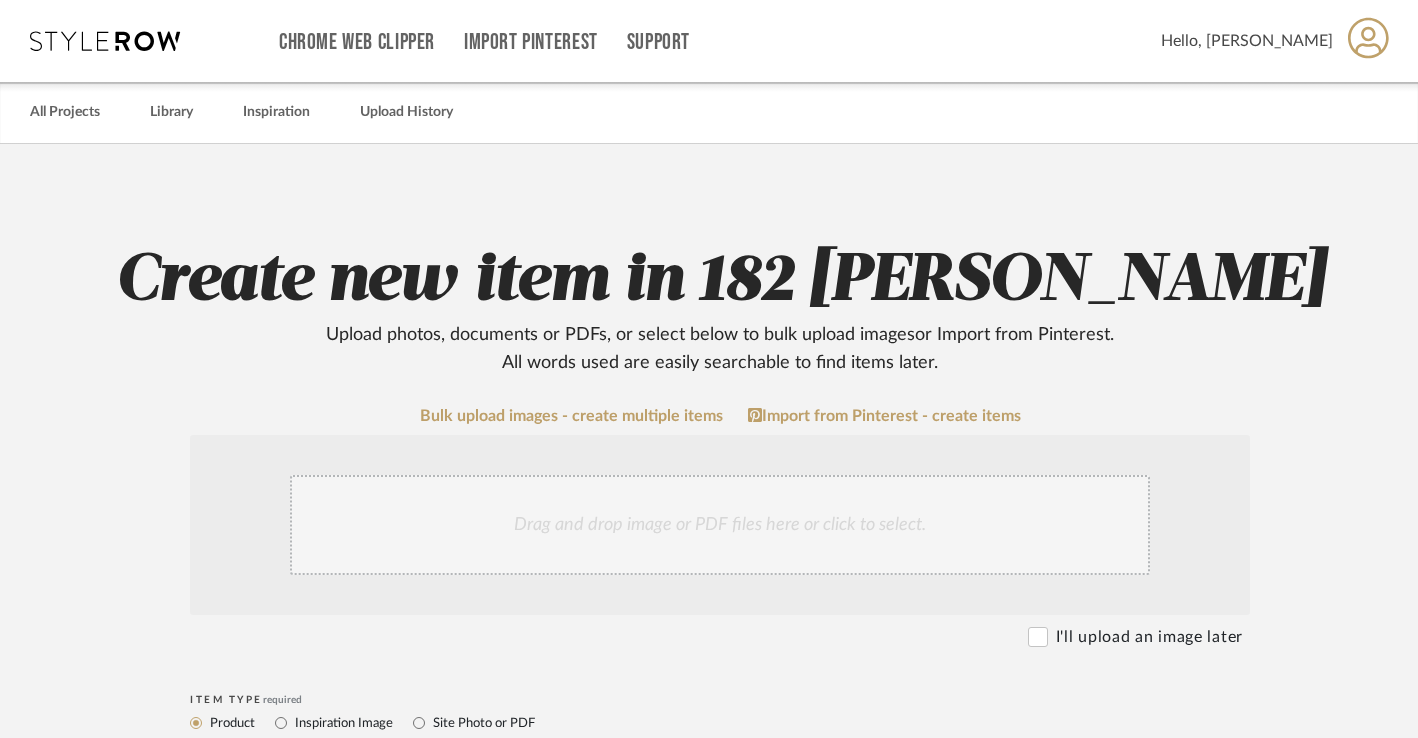 scroll, scrollTop: 0, scrollLeft: 22, axis: horizontal 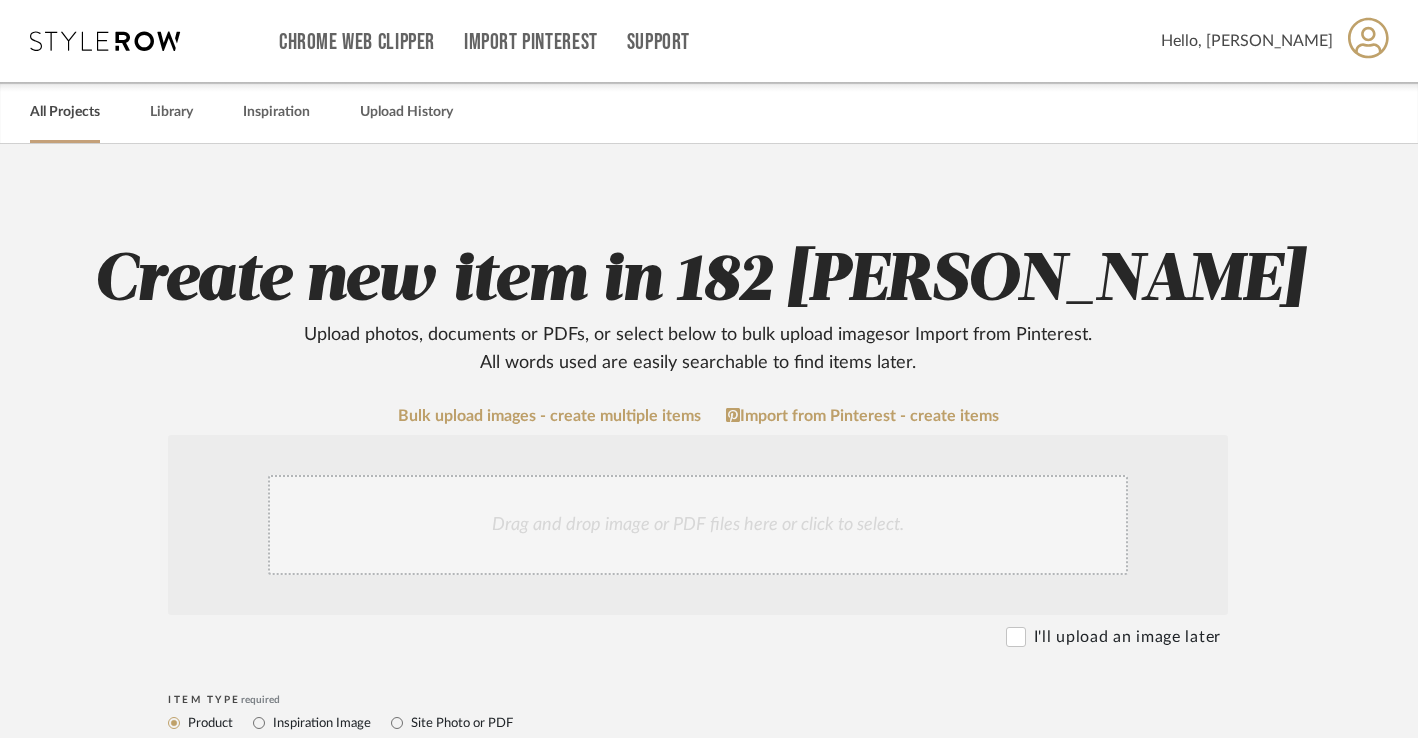 click on "All Projects" at bounding box center (65, 112) 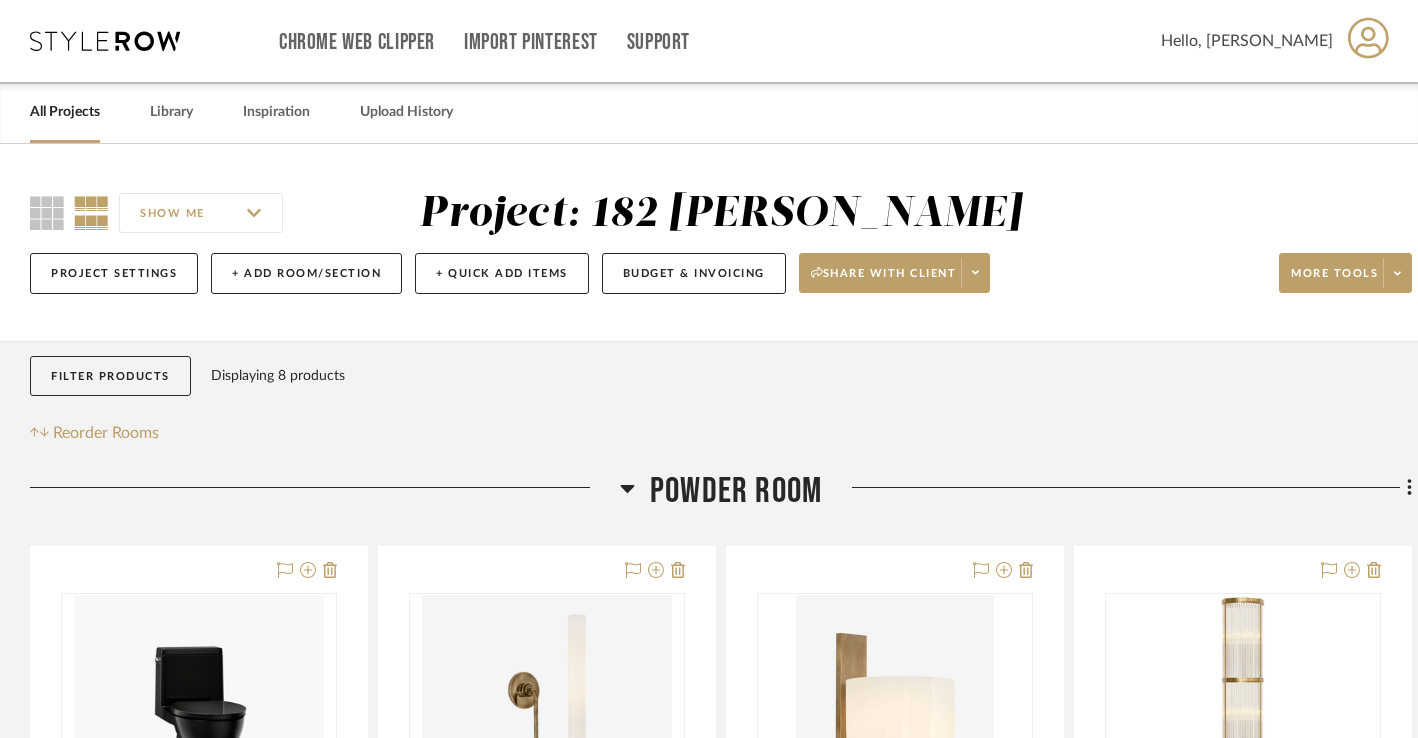 scroll, scrollTop: 0, scrollLeft: 22, axis: horizontal 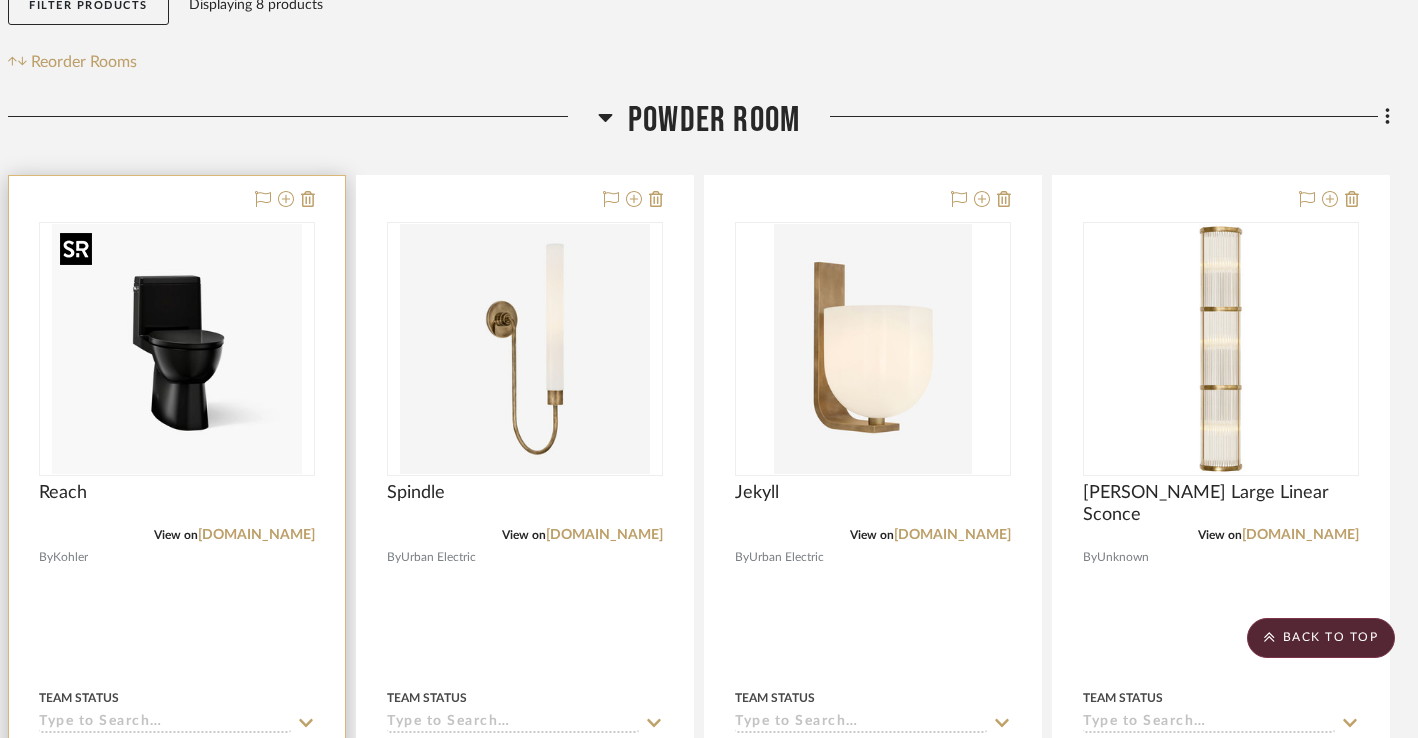 click at bounding box center (177, 349) 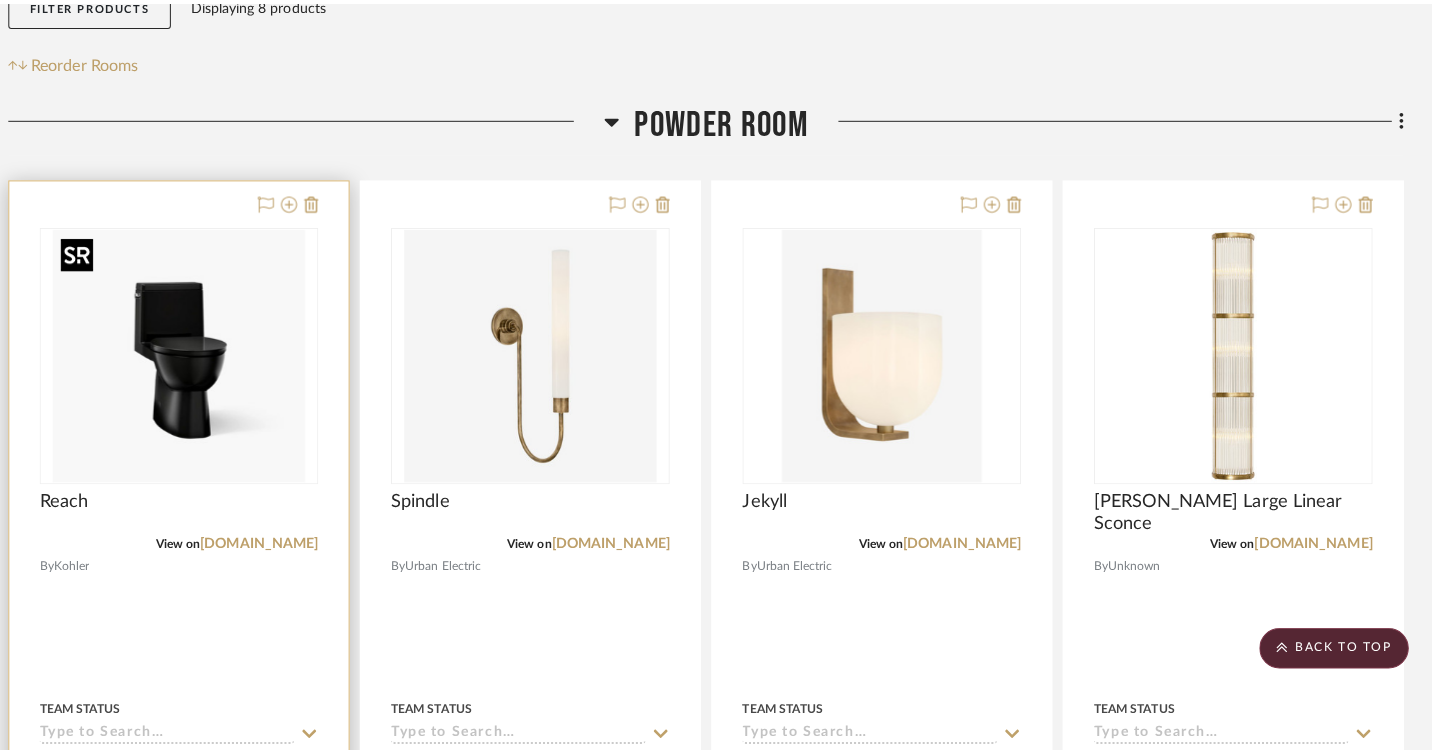 scroll, scrollTop: 0, scrollLeft: 0, axis: both 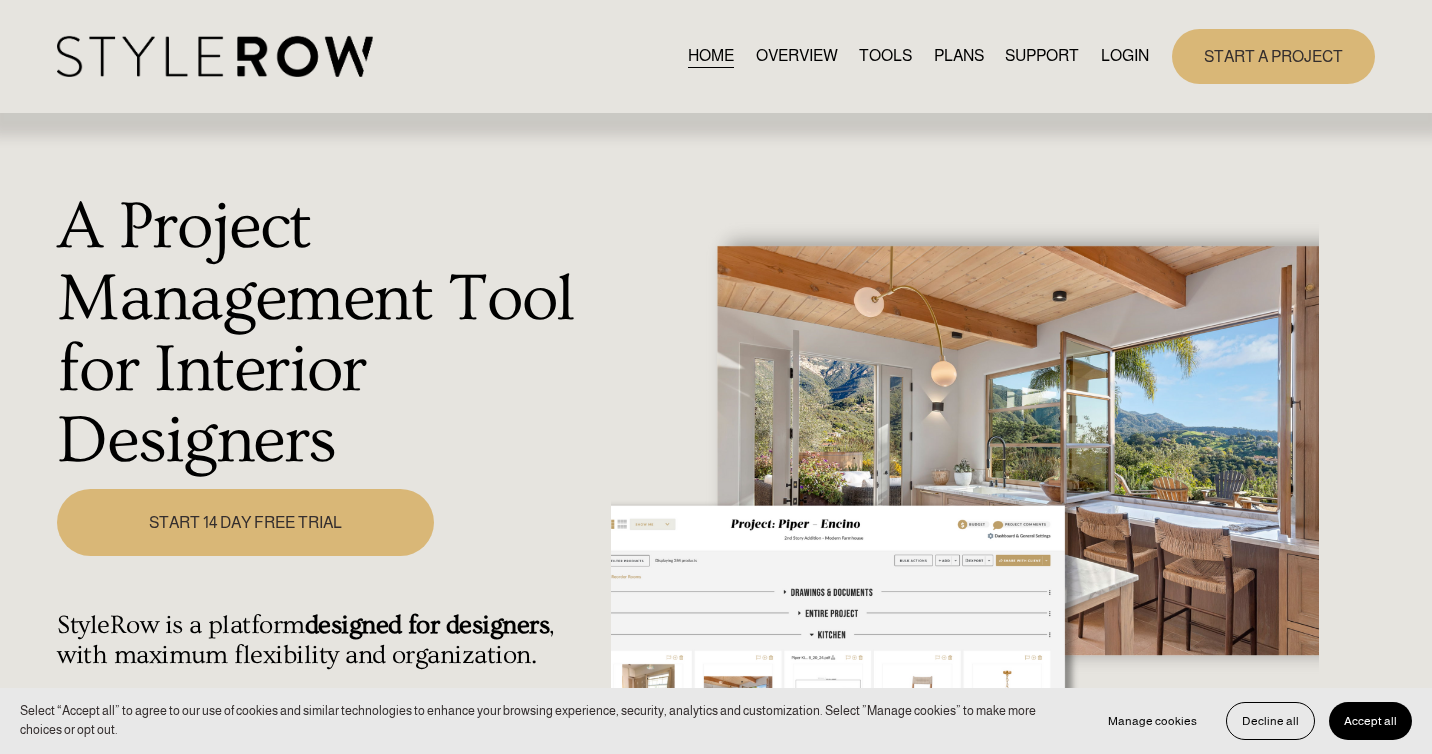 click on "LOGIN" at bounding box center [1125, 56] 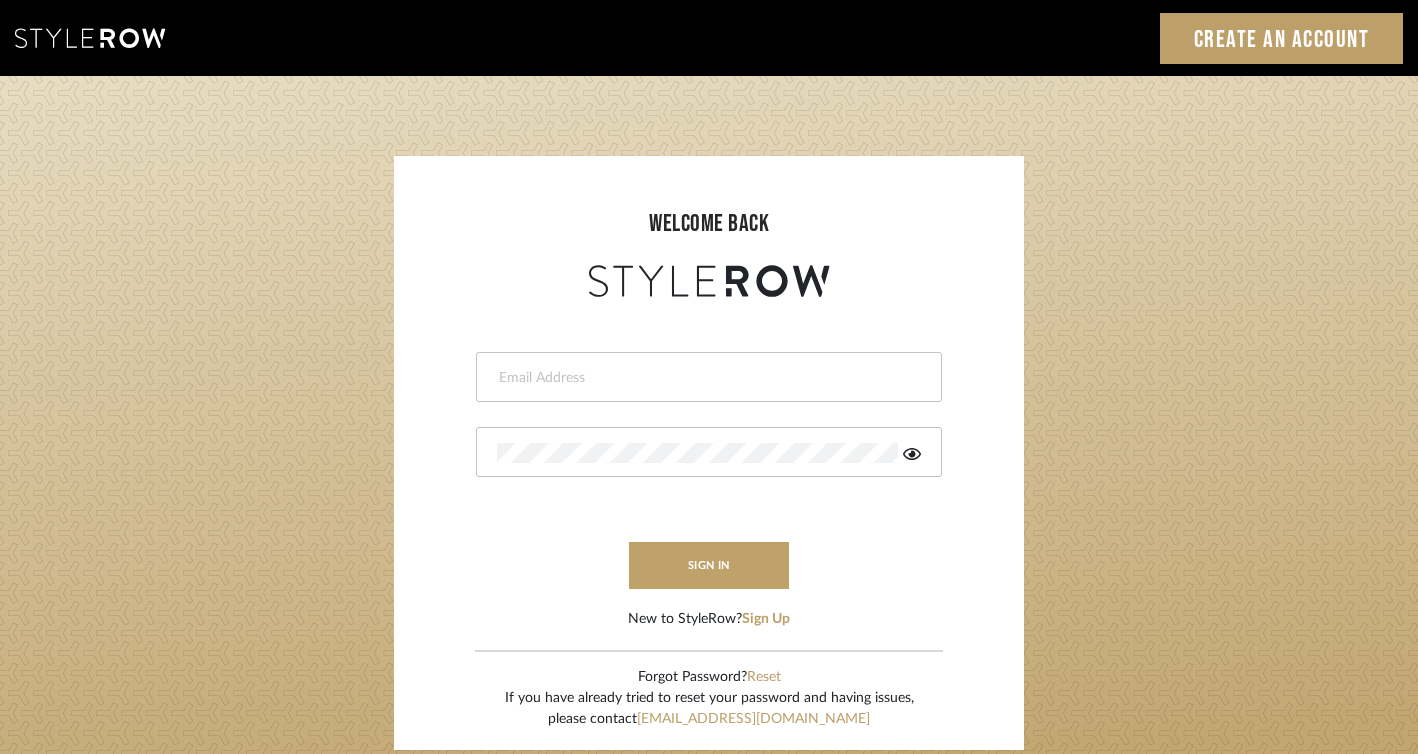 scroll, scrollTop: 0, scrollLeft: 0, axis: both 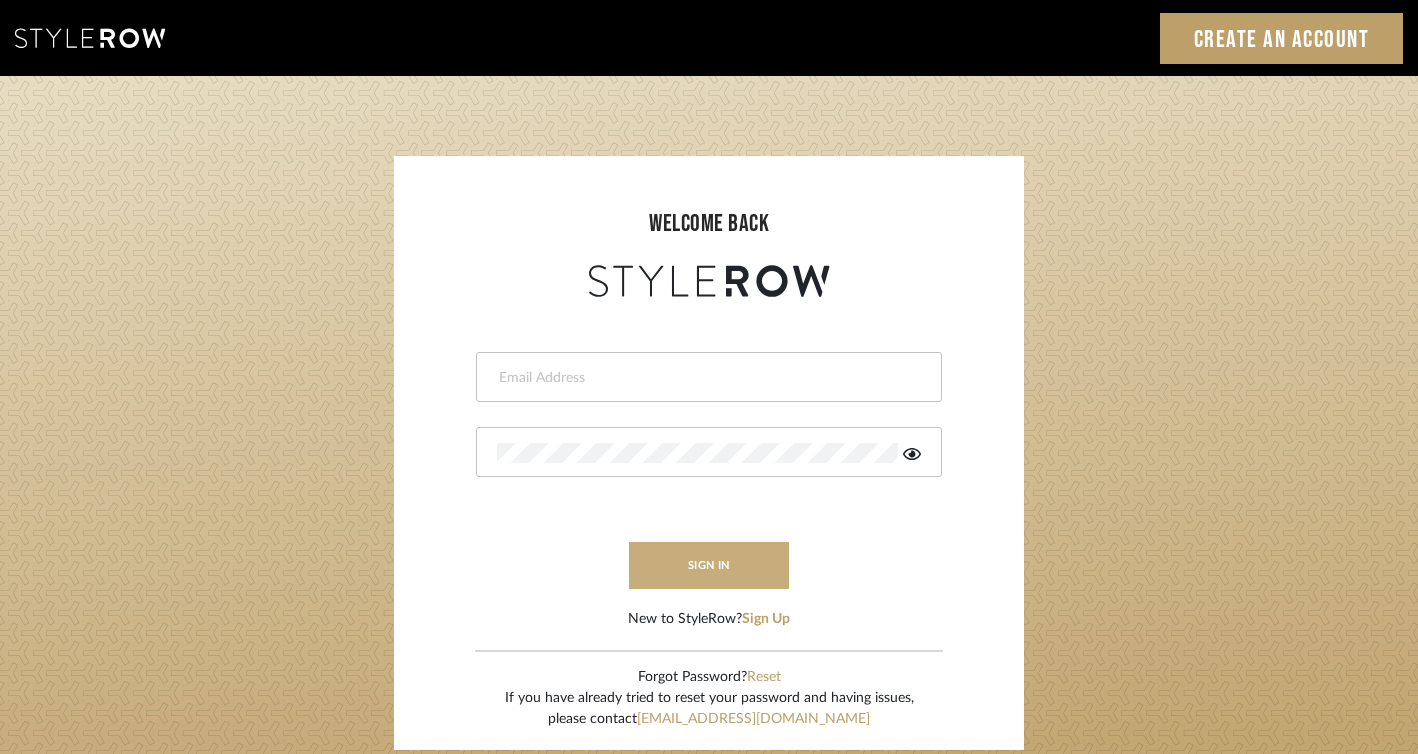 type on "[PERSON_NAME][EMAIL_ADDRESS][DOMAIN_NAME]" 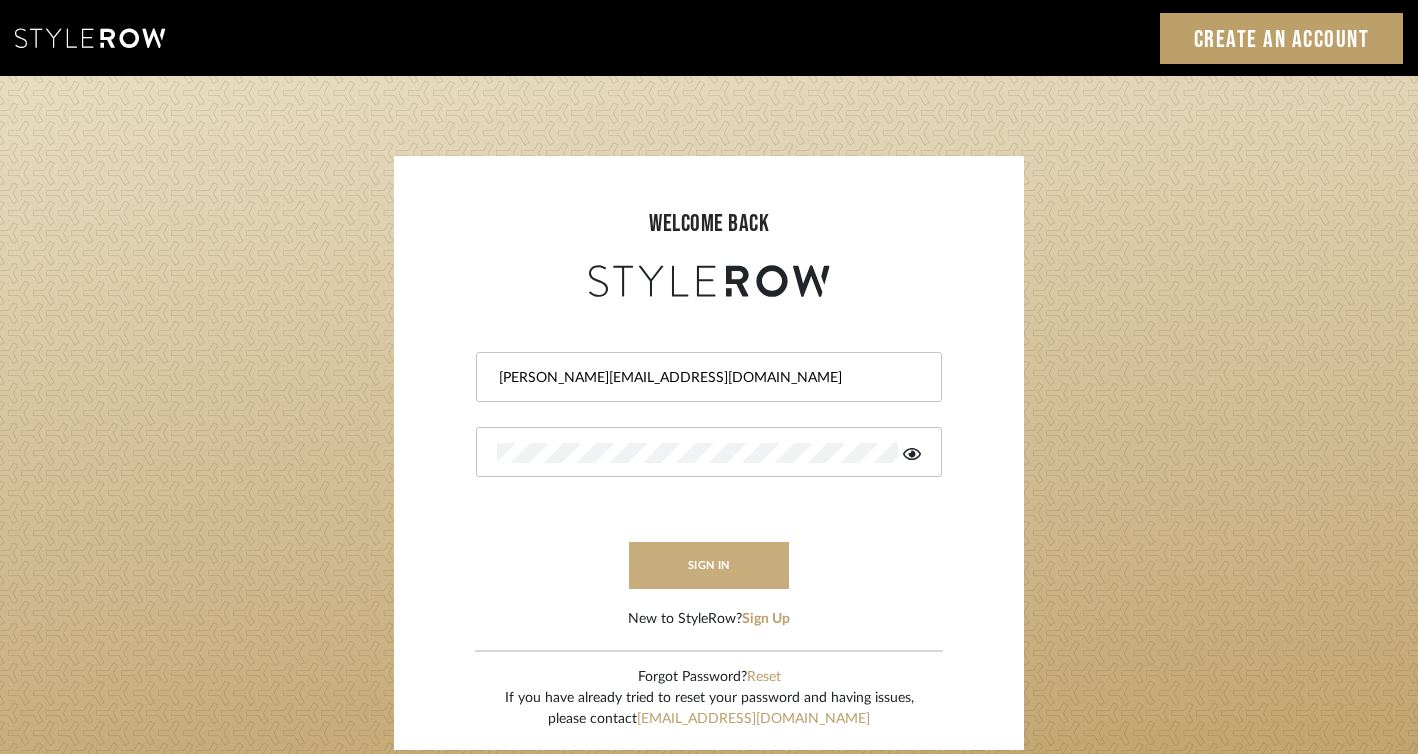 click on "sign in" at bounding box center [709, 565] 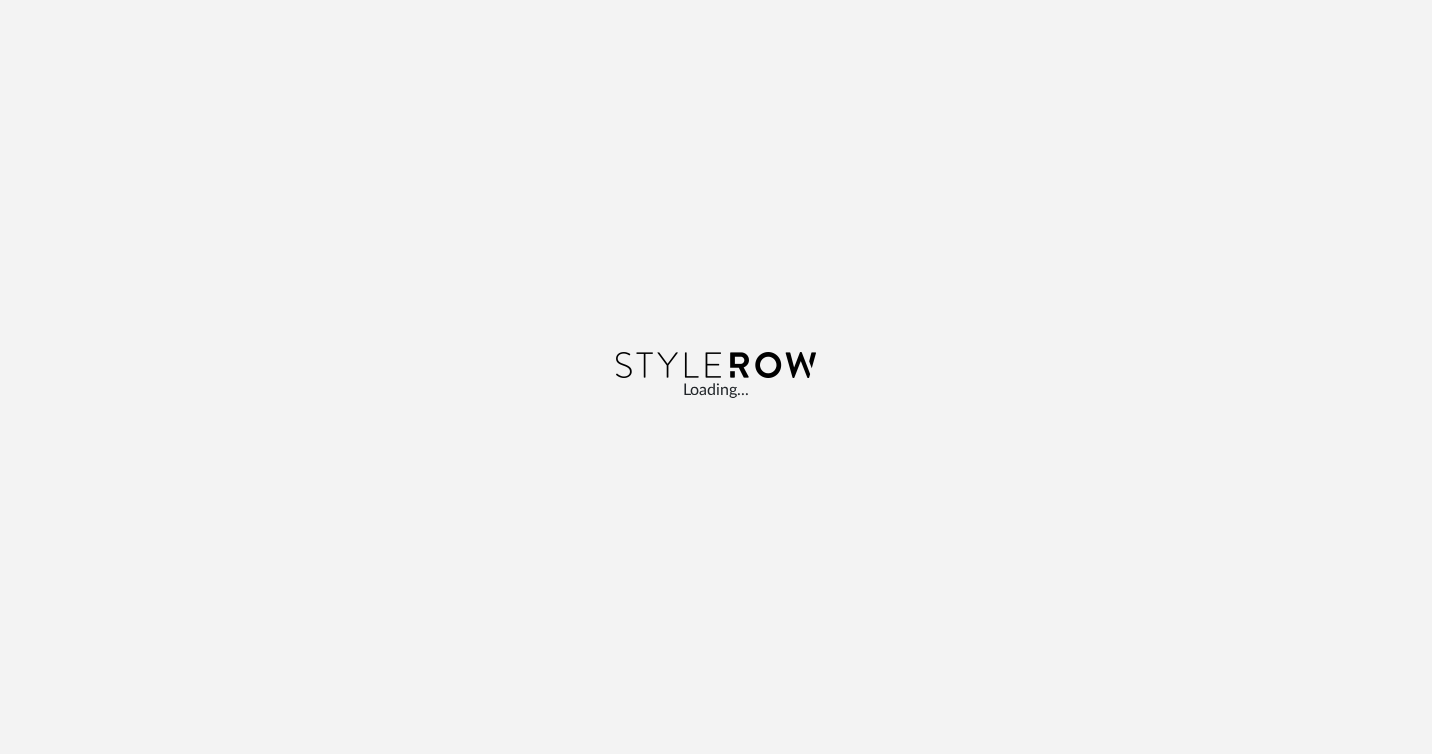 scroll, scrollTop: 0, scrollLeft: 0, axis: both 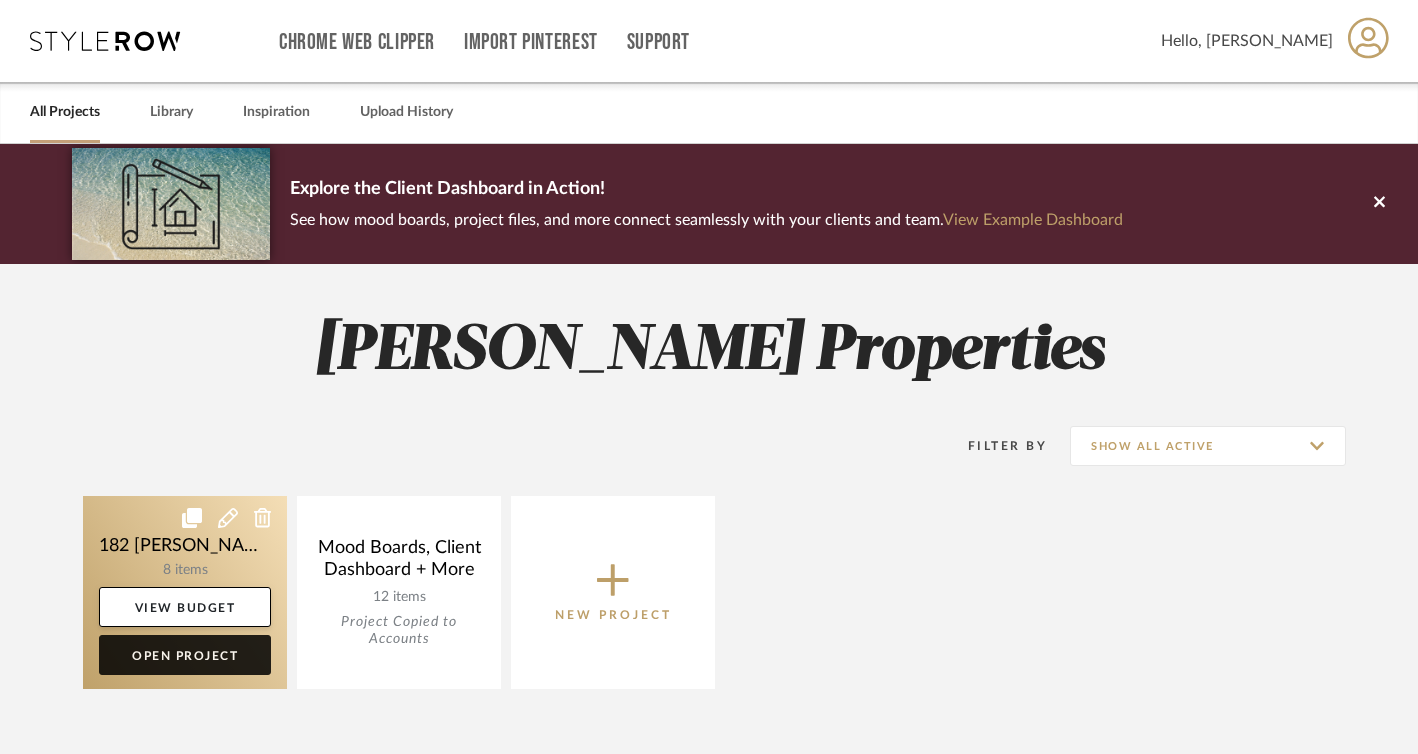 click on "Open Project" 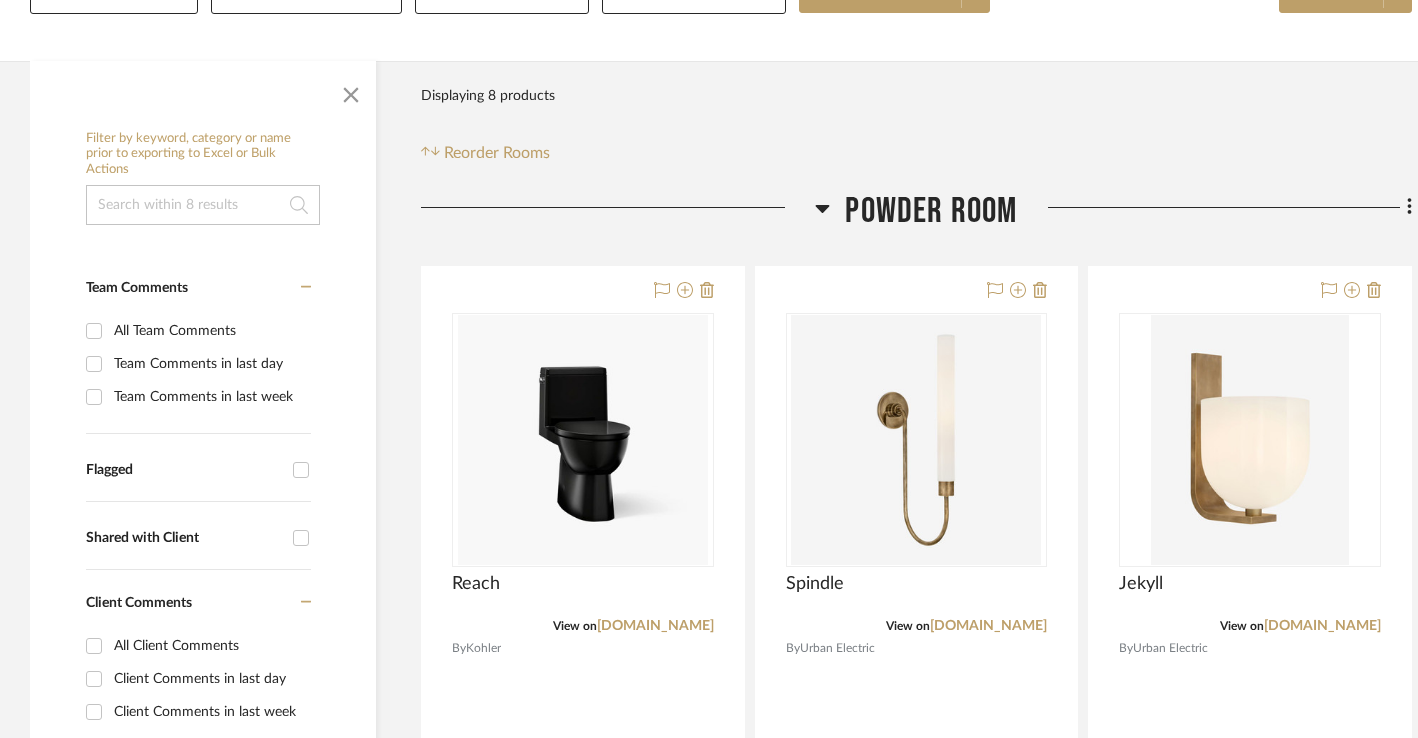 scroll, scrollTop: 281, scrollLeft: 0, axis: vertical 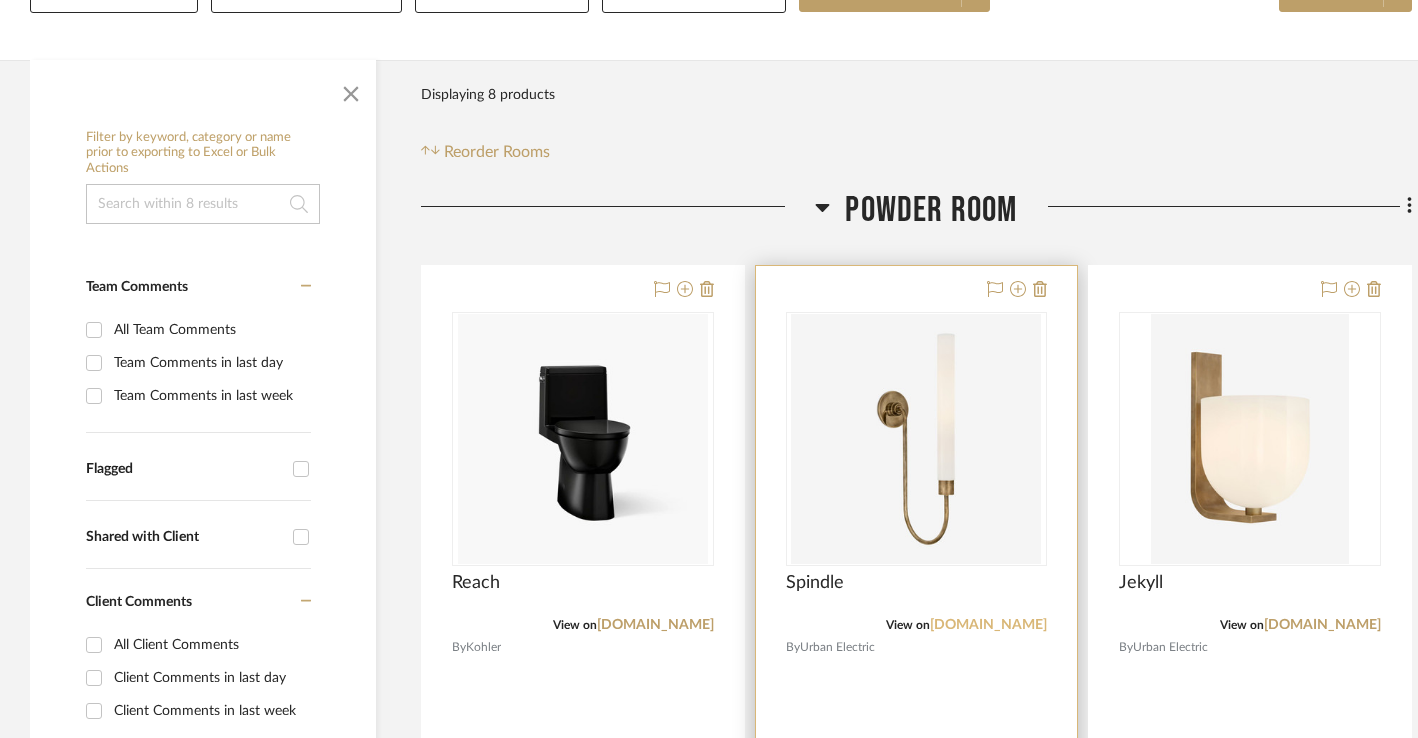 click on "[DOMAIN_NAME]" at bounding box center [988, 625] 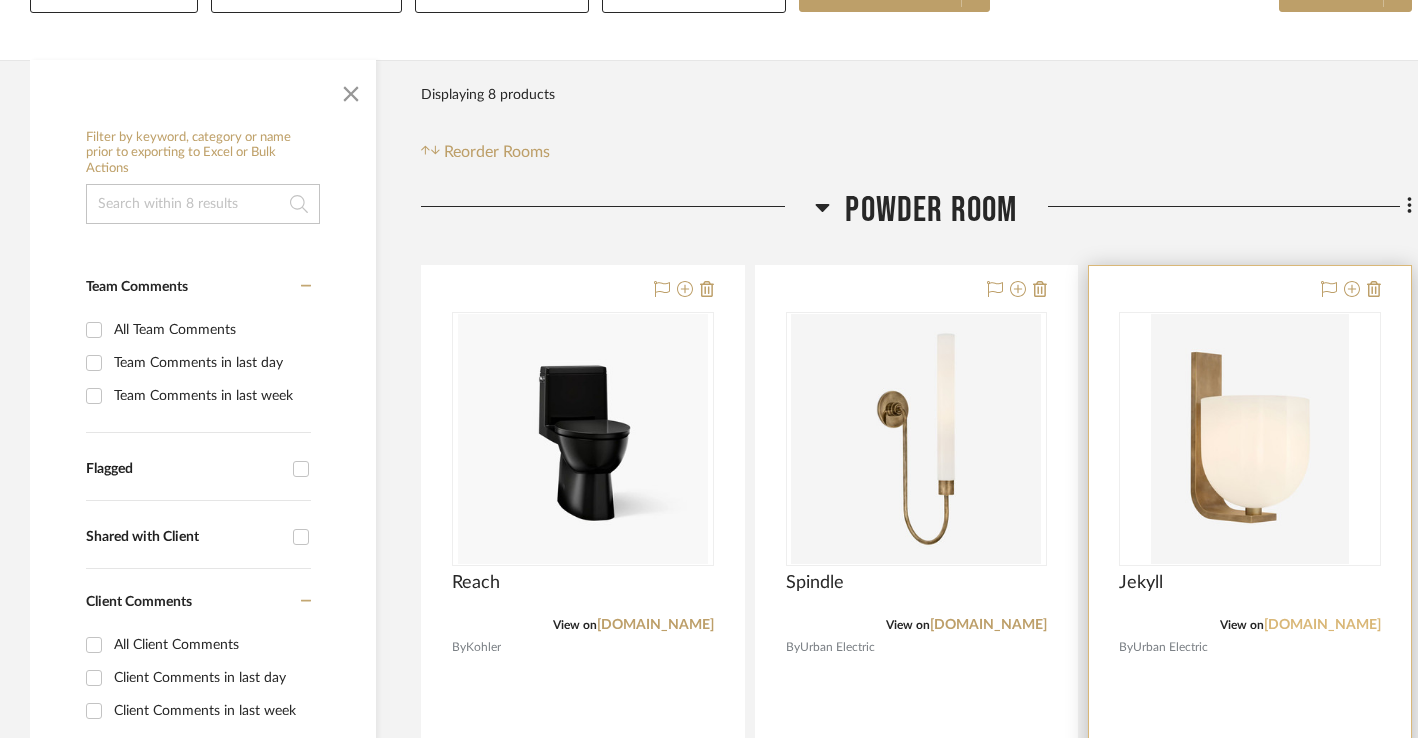 click on "[DOMAIN_NAME]" at bounding box center (1322, 625) 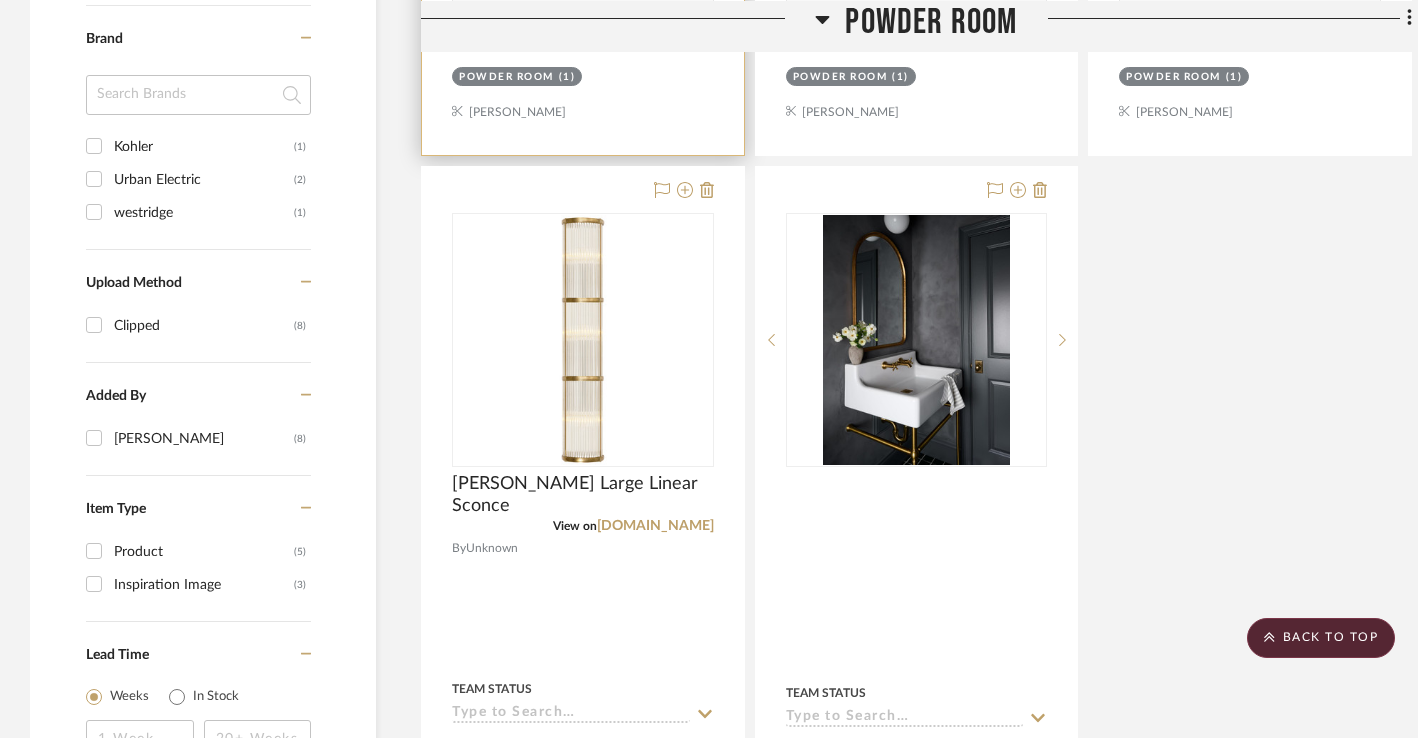 scroll, scrollTop: 1270, scrollLeft: 0, axis: vertical 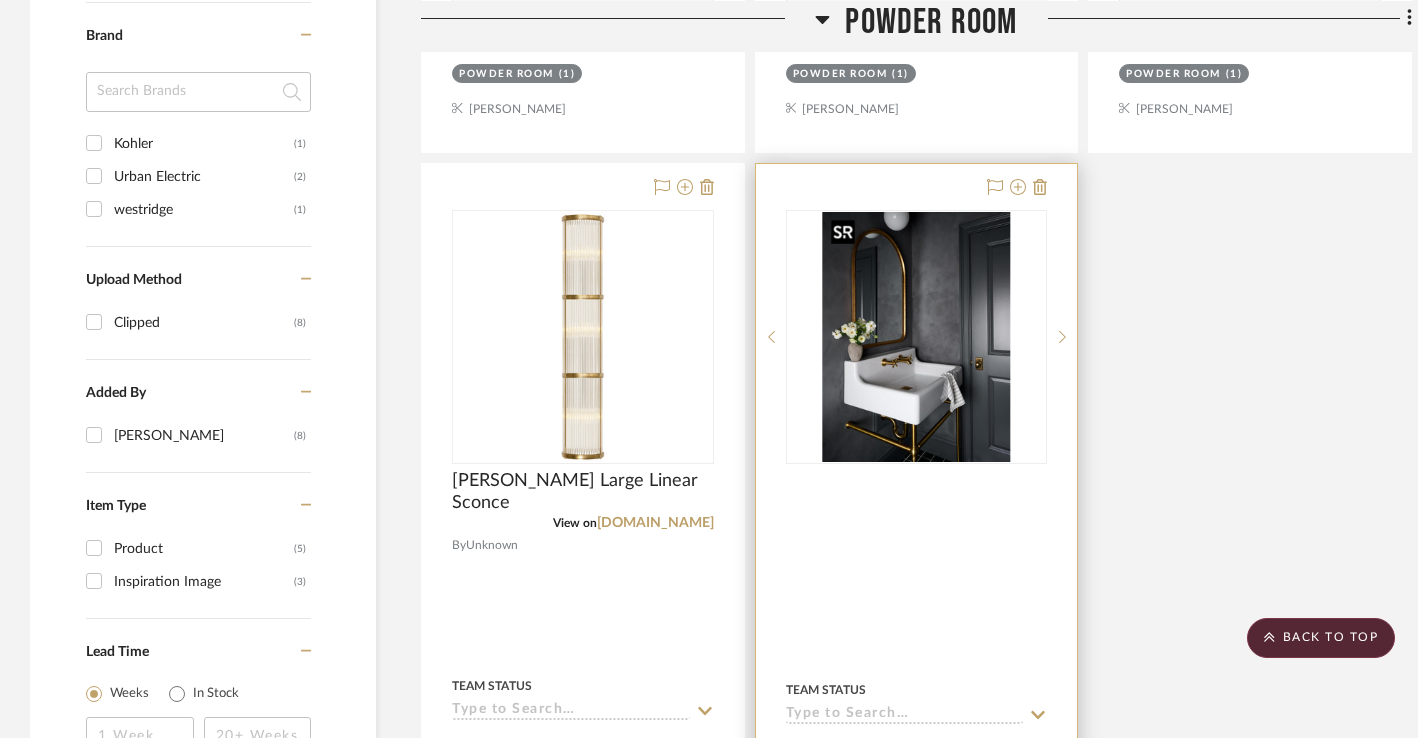 click at bounding box center (917, 337) 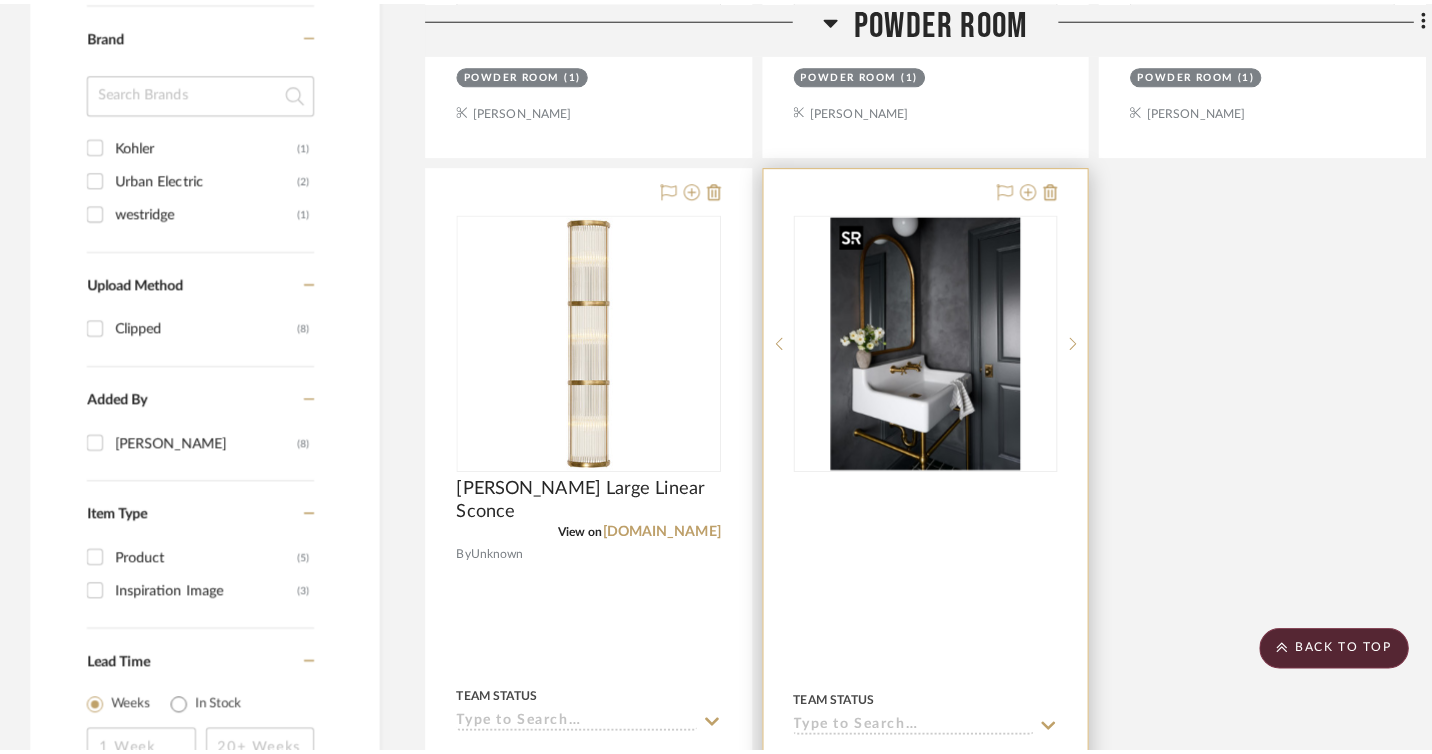 scroll, scrollTop: 0, scrollLeft: 0, axis: both 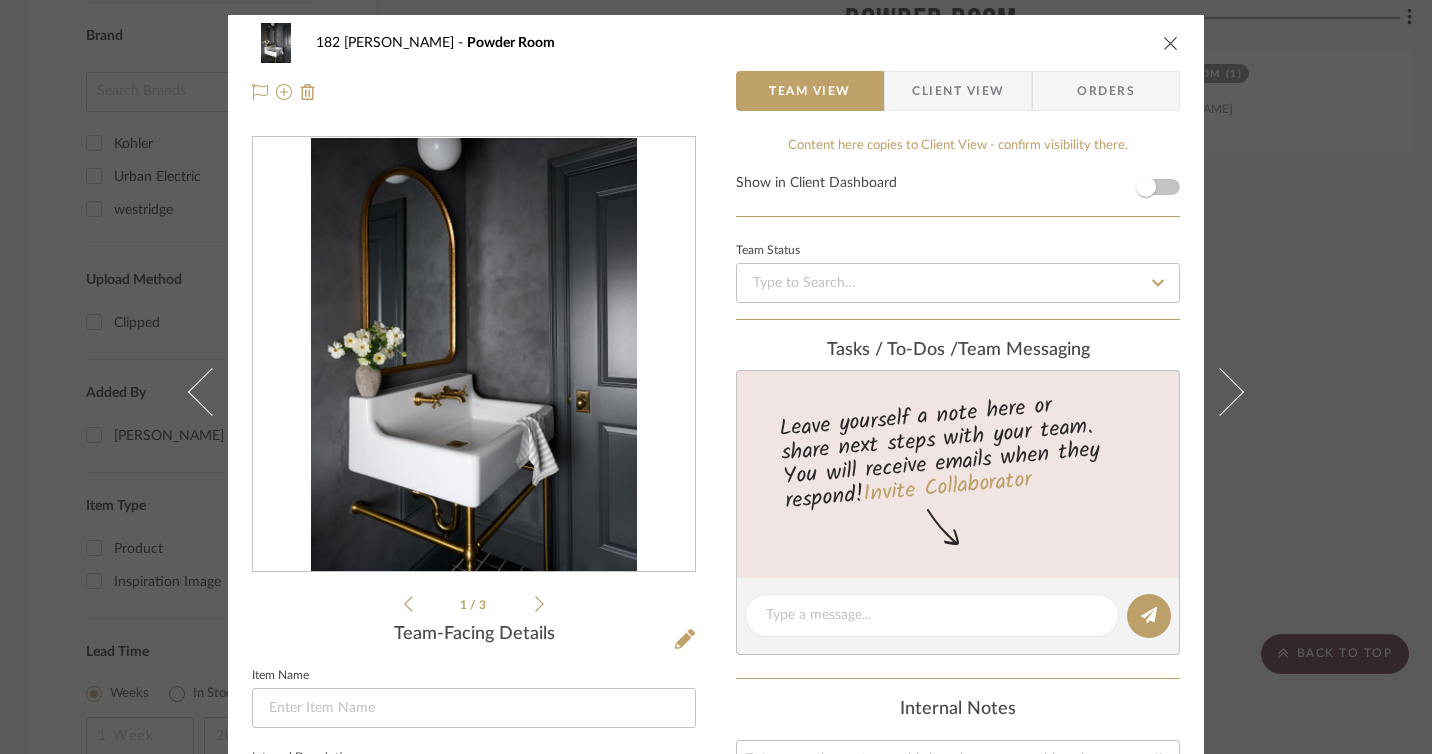 click on "182 [PERSON_NAME] Powder Room Team View Client View Orders 1 / 3  Team-Facing Details   Item Name   Internal Description  Content here copies to Client View - confirm visibility there.  Show in Client Dashboard  Team Status Tasks / To-Dos /  team Messaging  Leave yourself a note here or share next steps with your team. You will receive emails when they
respond!  Invite Collaborator Internal Notes  Documents  Choose a file  or drag it here. Change Room/Update Quantity  Powder Room  *To create a new room/section do that from main project page    [PERSON_NAME]" at bounding box center (716, 377) 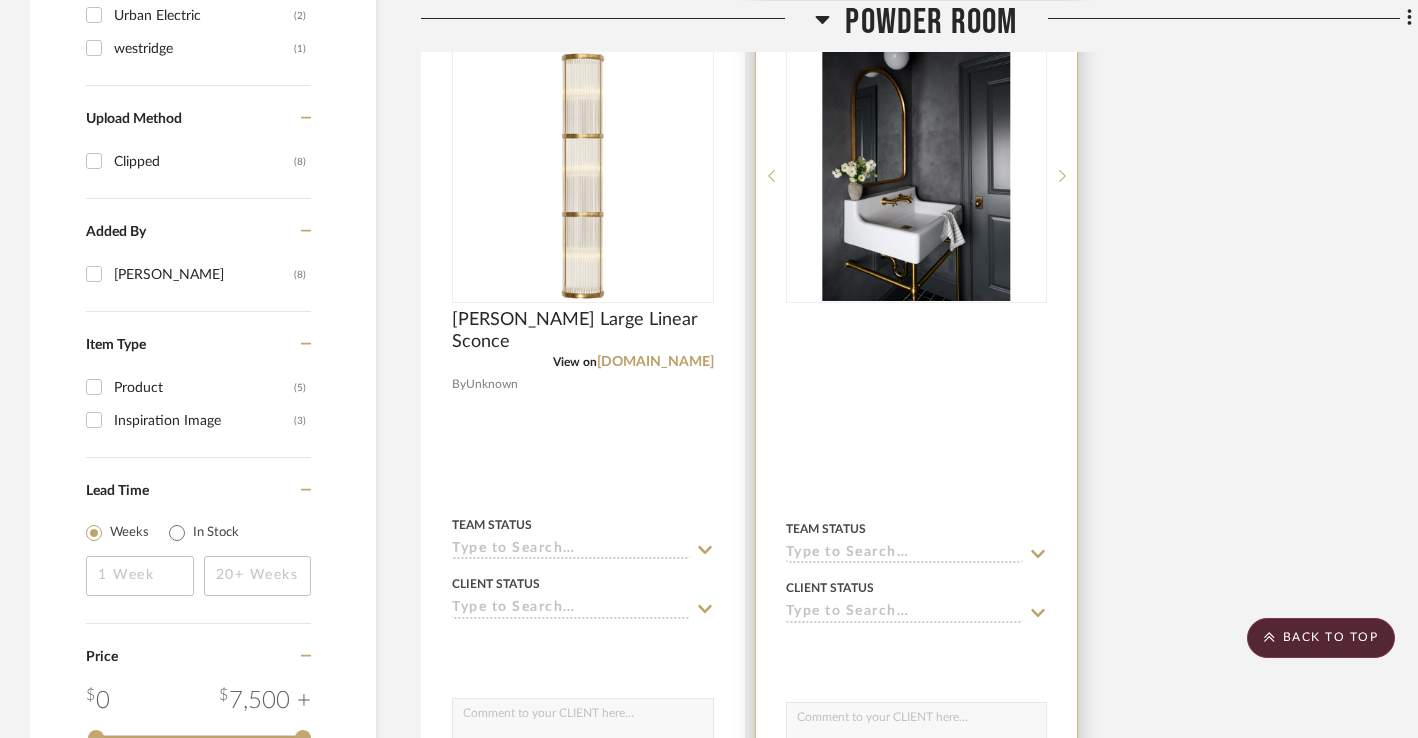 scroll, scrollTop: 1398, scrollLeft: 0, axis: vertical 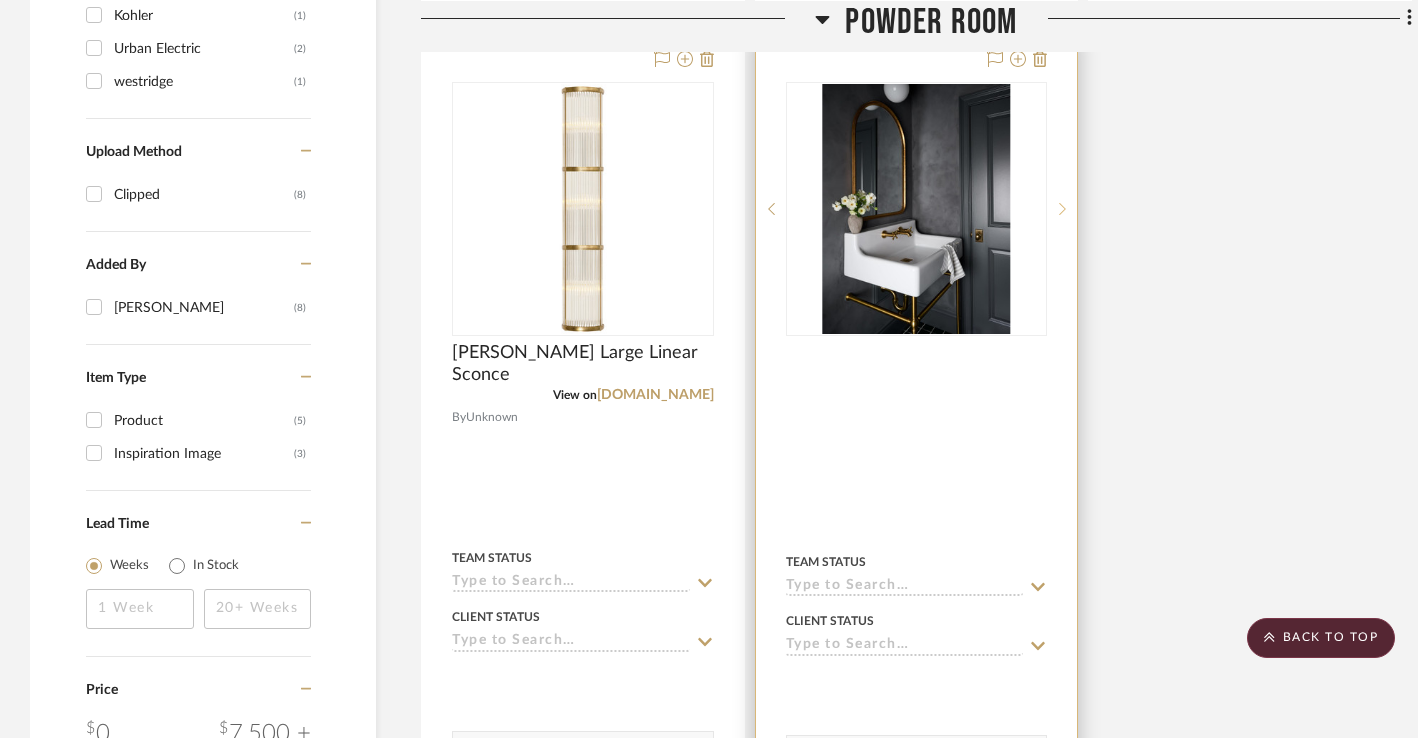 click 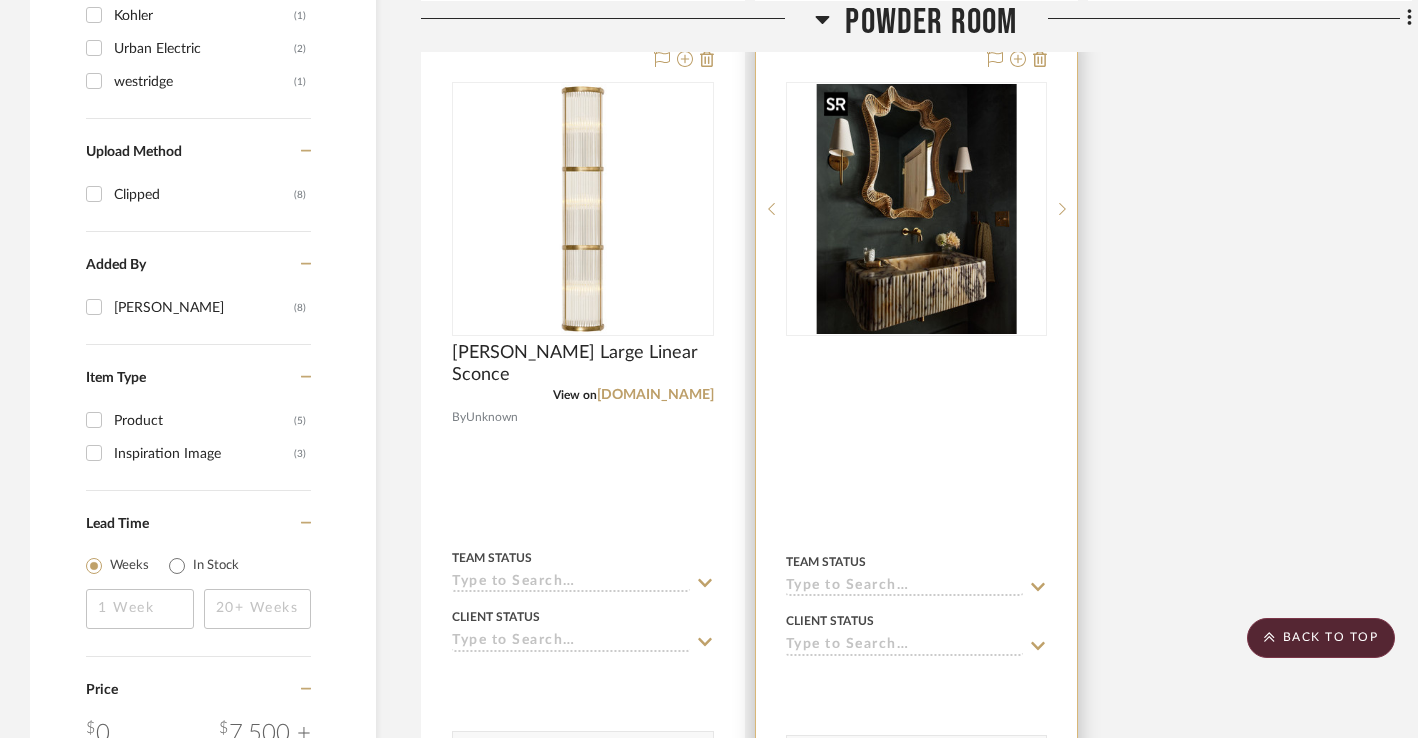 click at bounding box center [916, 209] 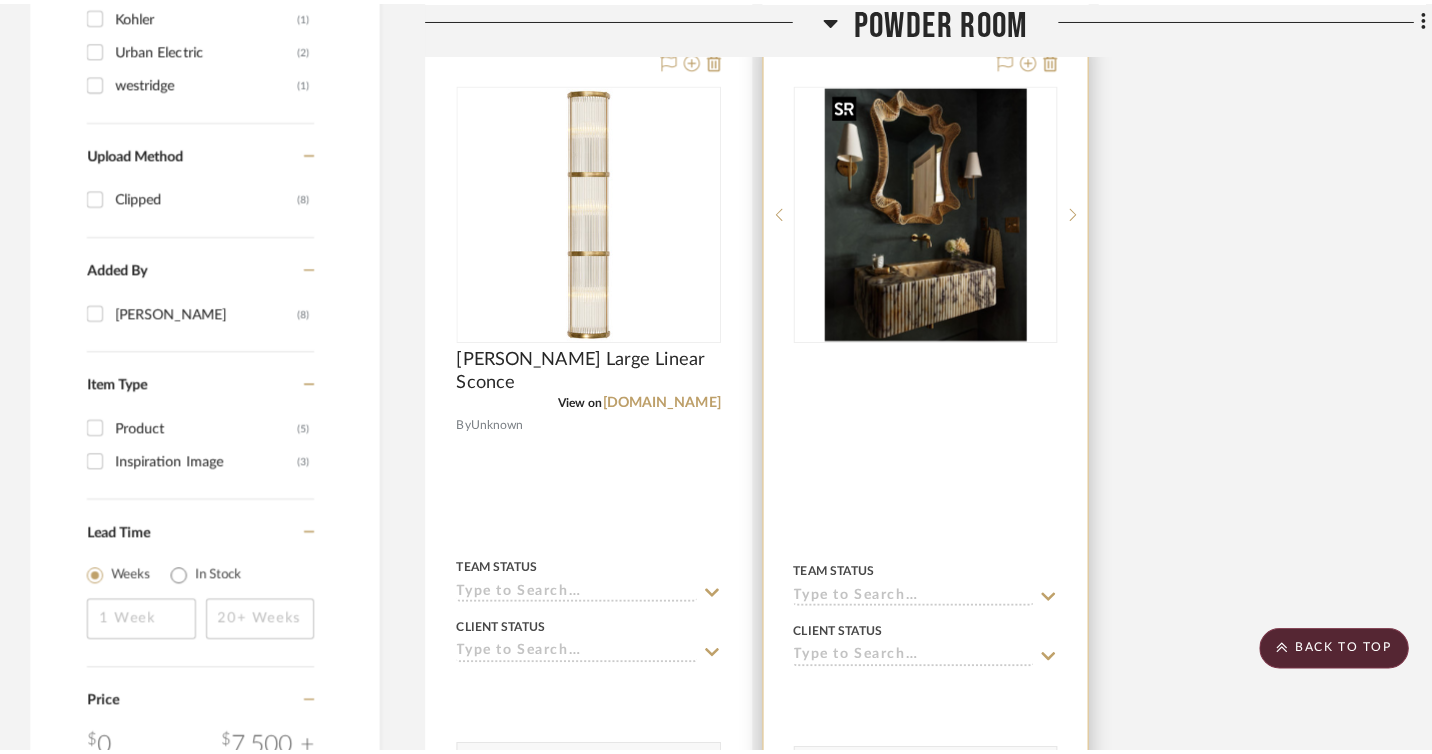 scroll, scrollTop: 0, scrollLeft: 0, axis: both 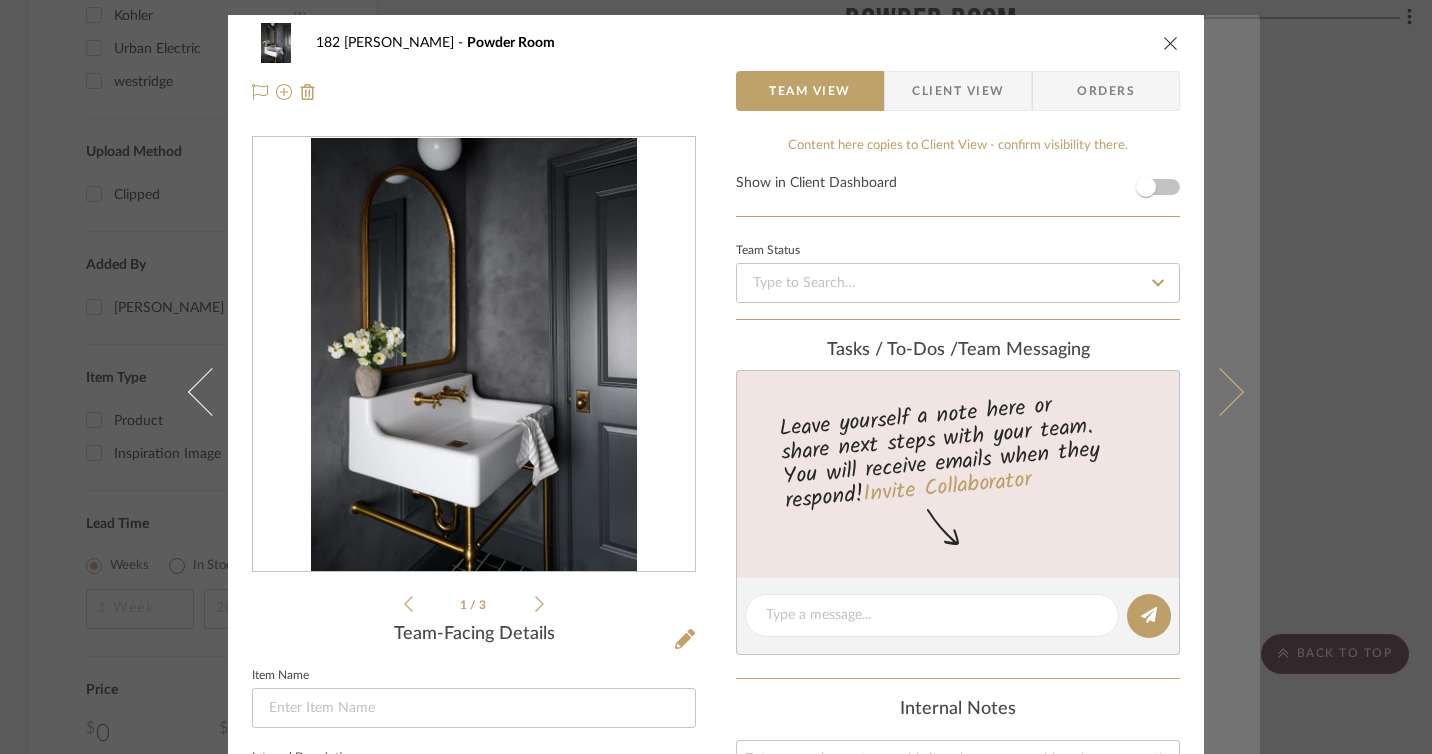 click at bounding box center [1220, 392] 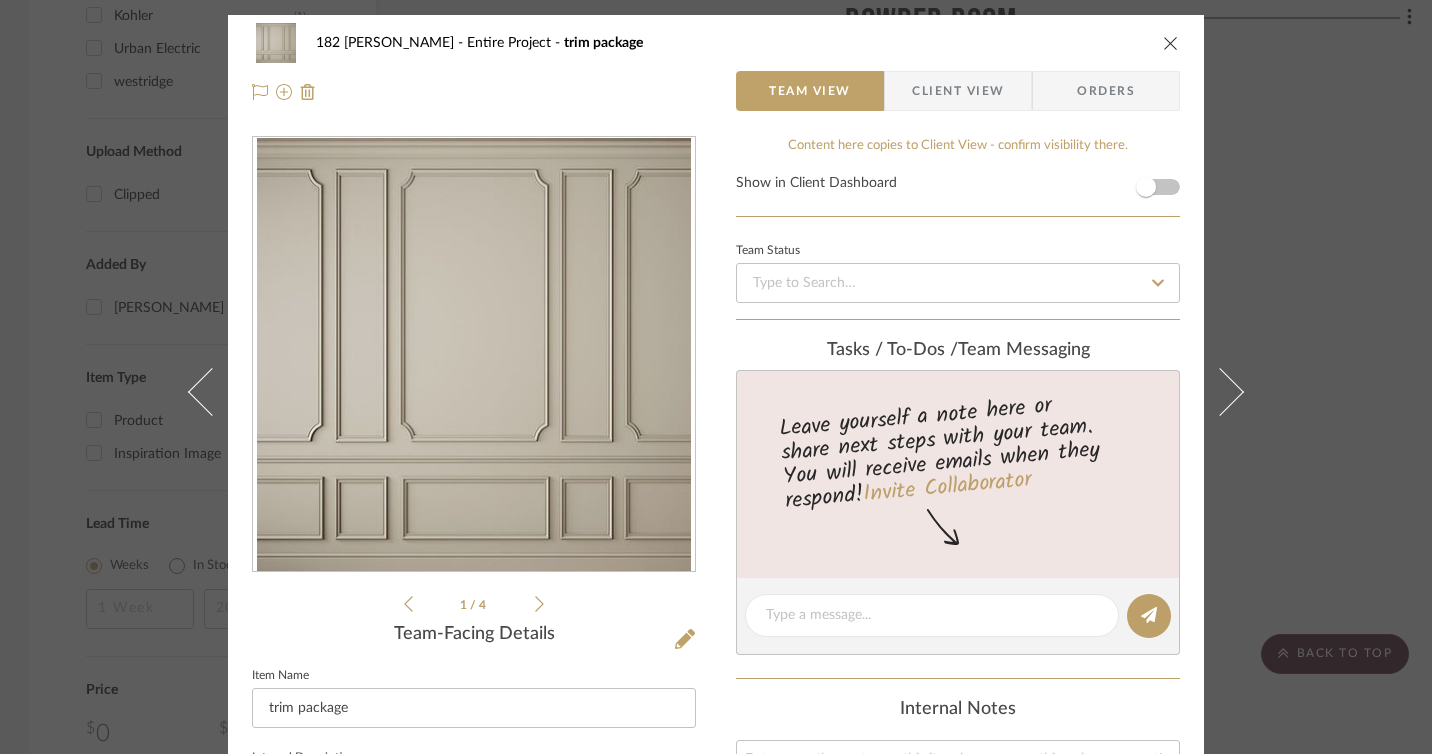 click at bounding box center (1171, 43) 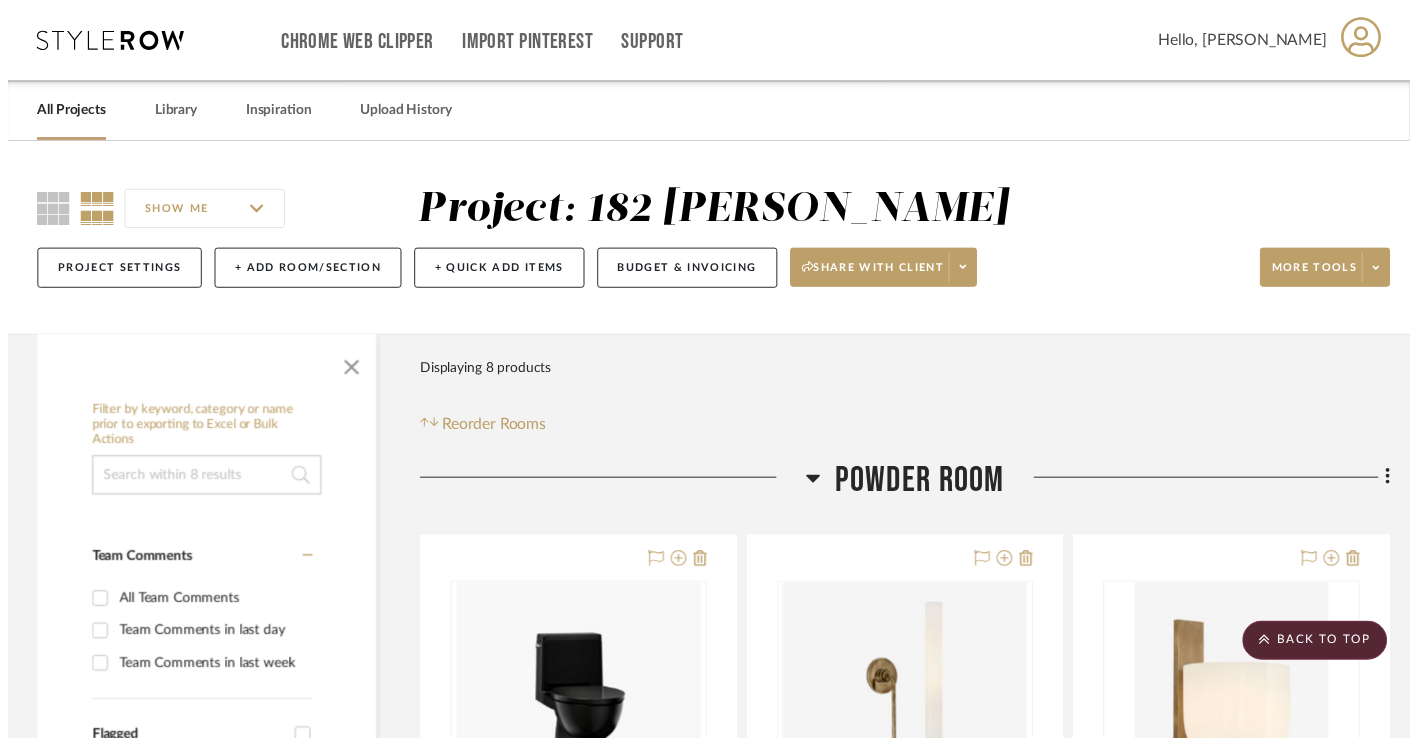 scroll, scrollTop: 1398, scrollLeft: 0, axis: vertical 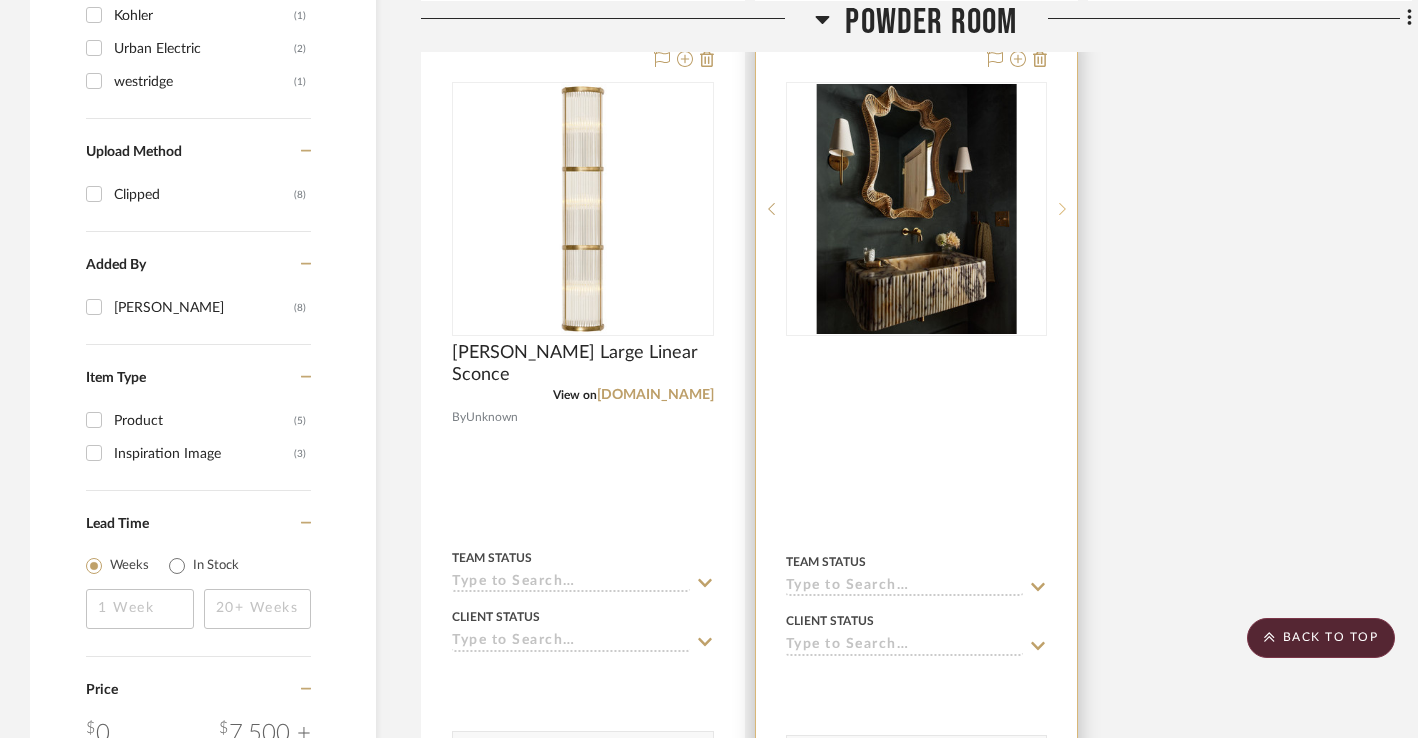 click 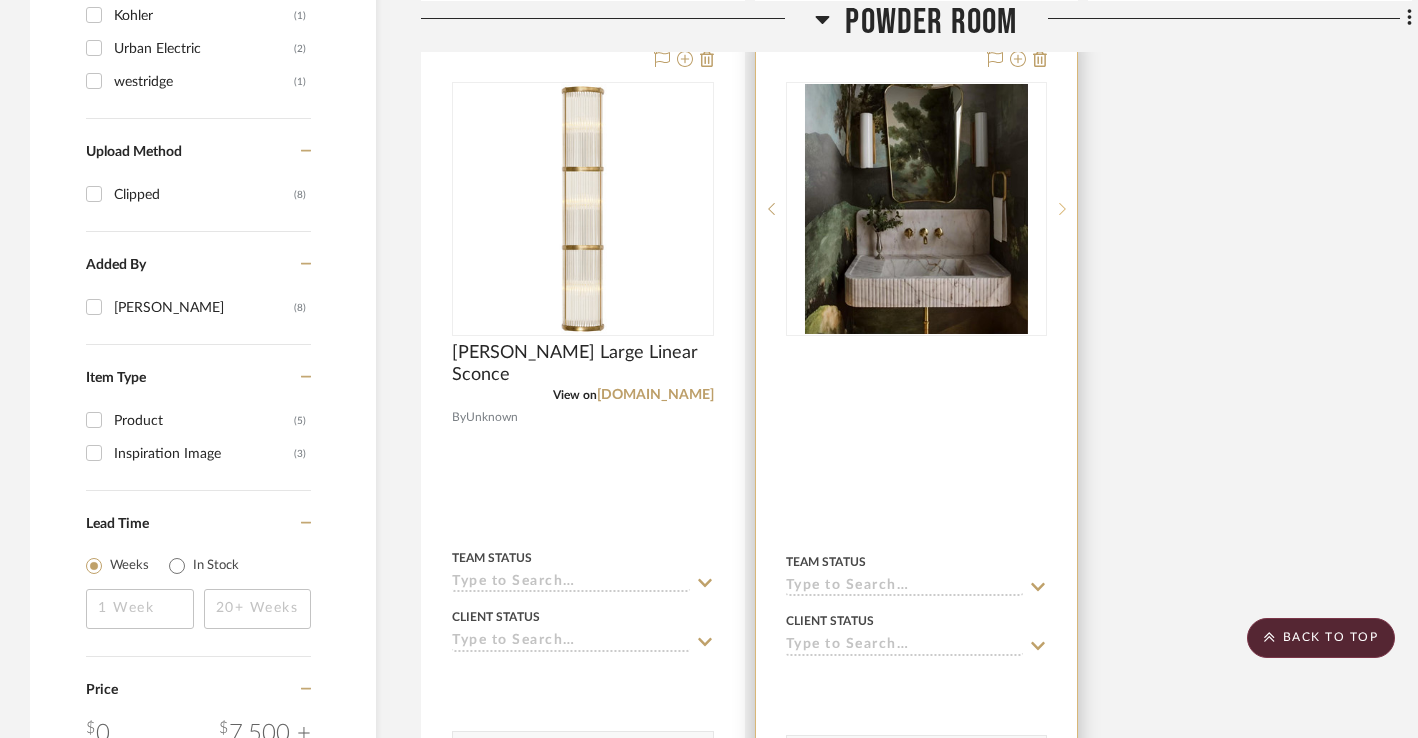 click 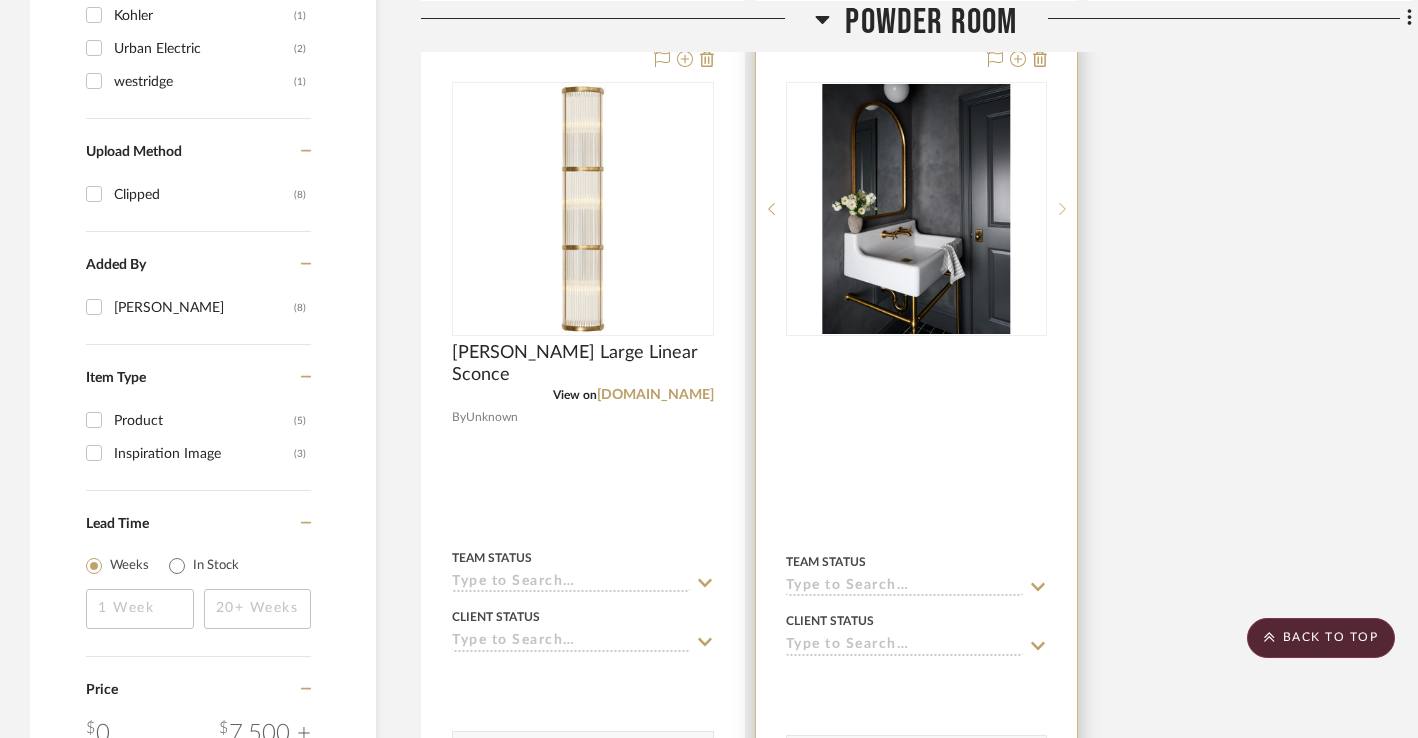 click at bounding box center [1062, 209] 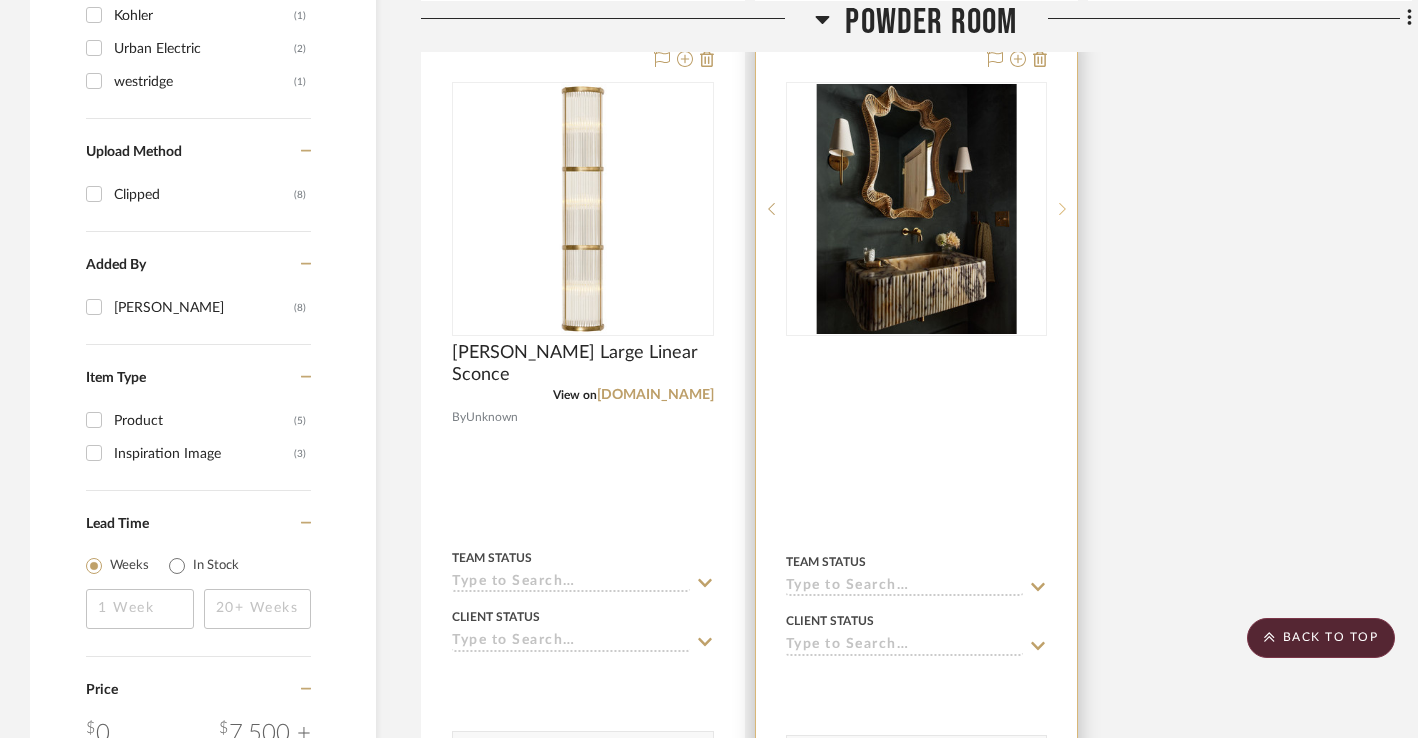 click at bounding box center (1062, 209) 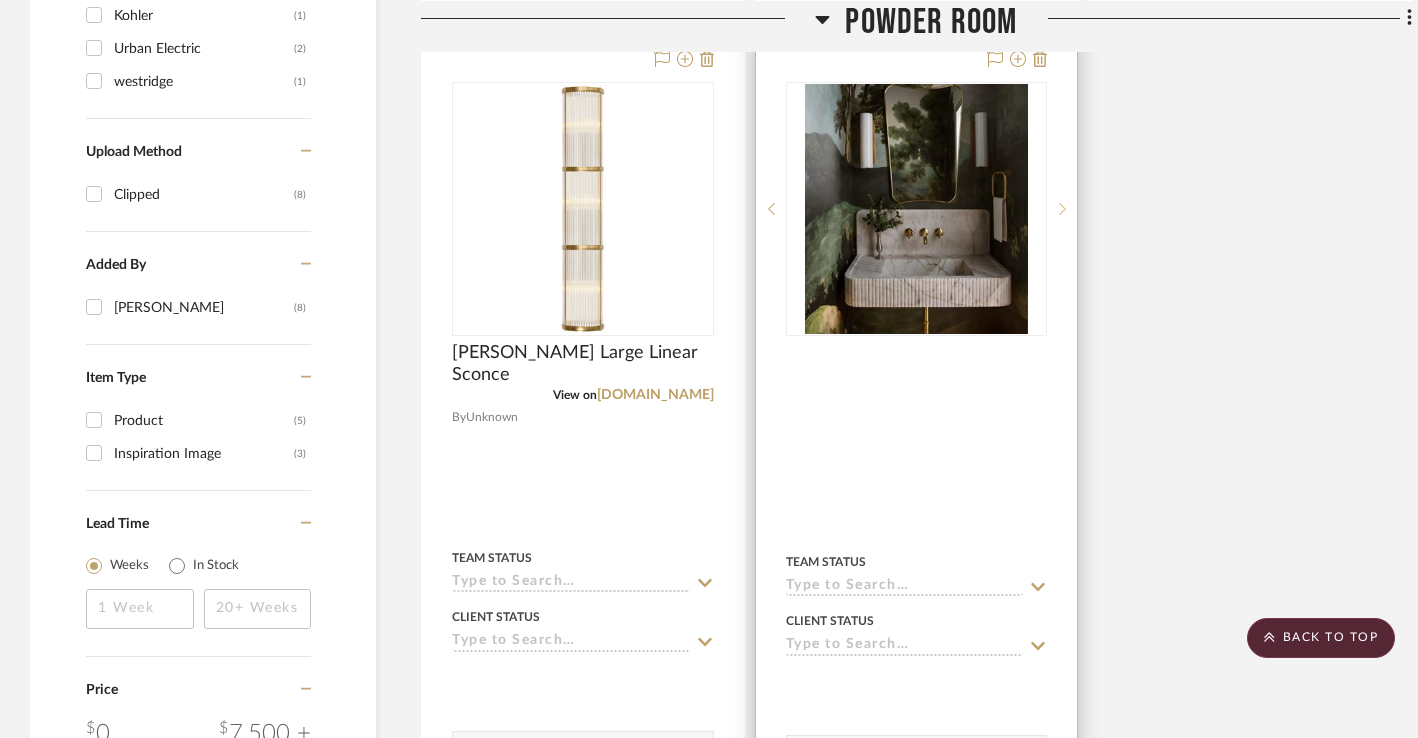 click at bounding box center [1062, 209] 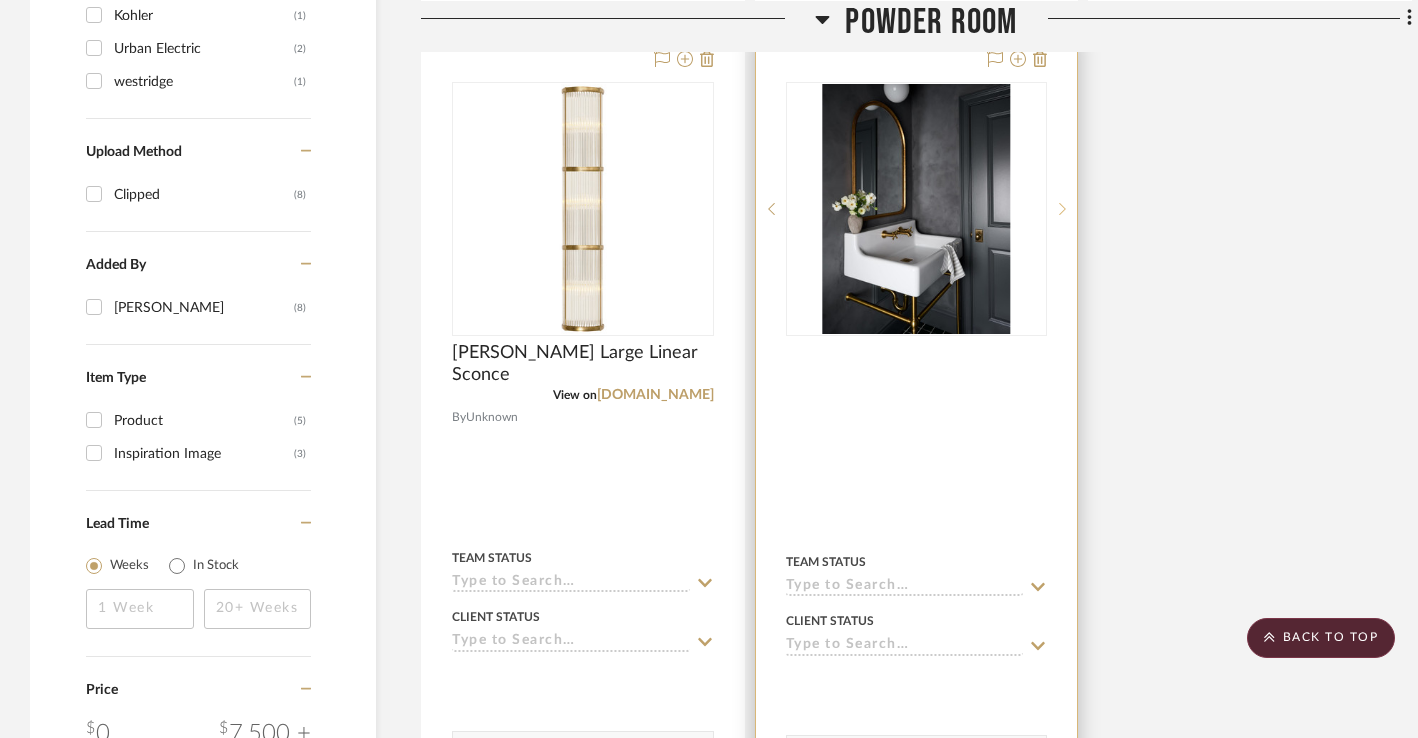 click 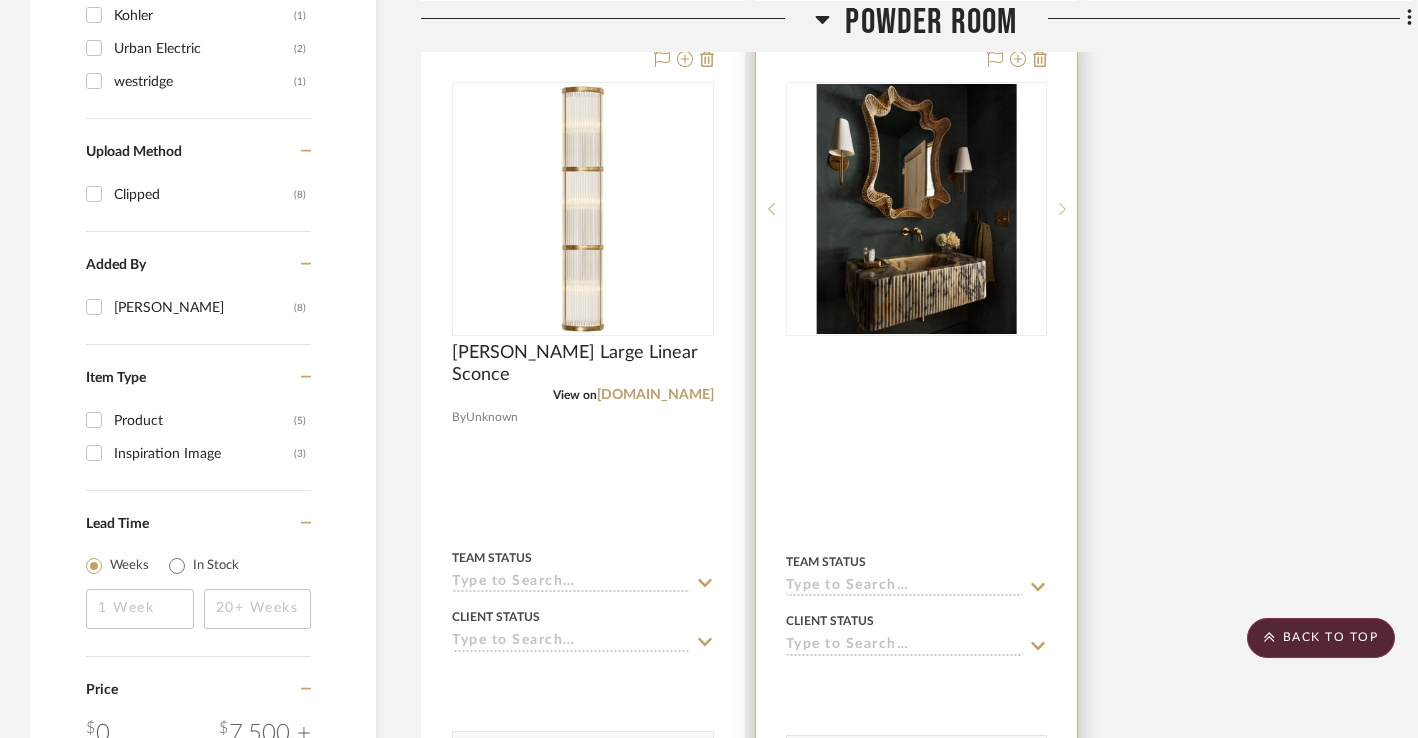 click 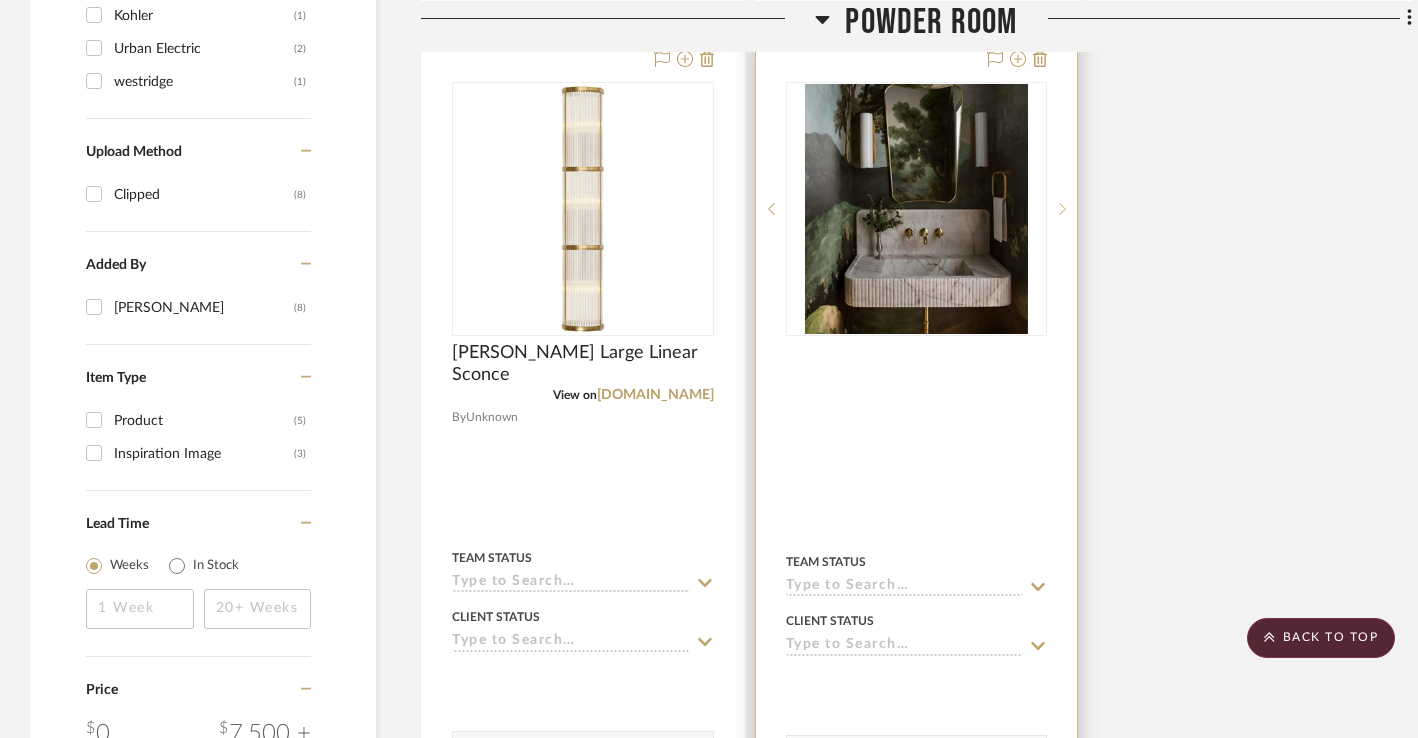 click 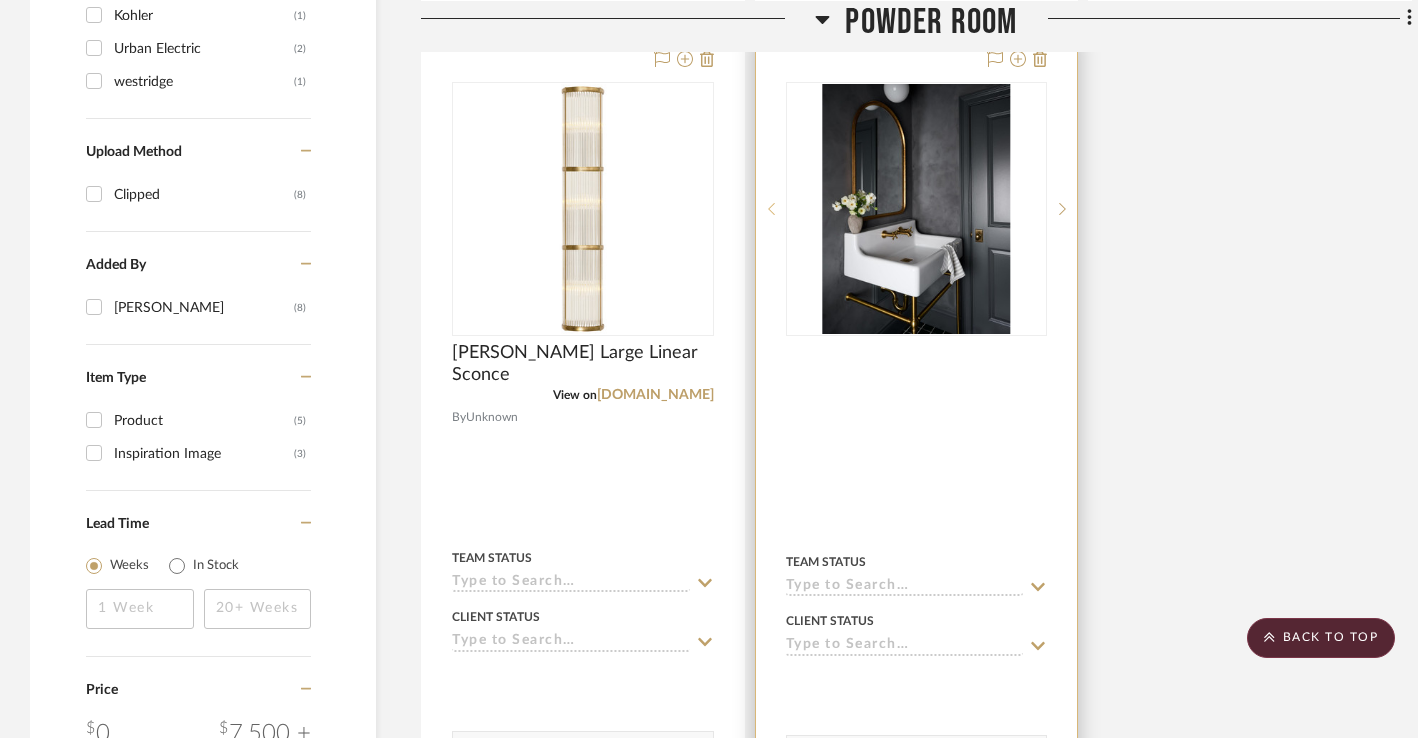 click at bounding box center [771, 209] 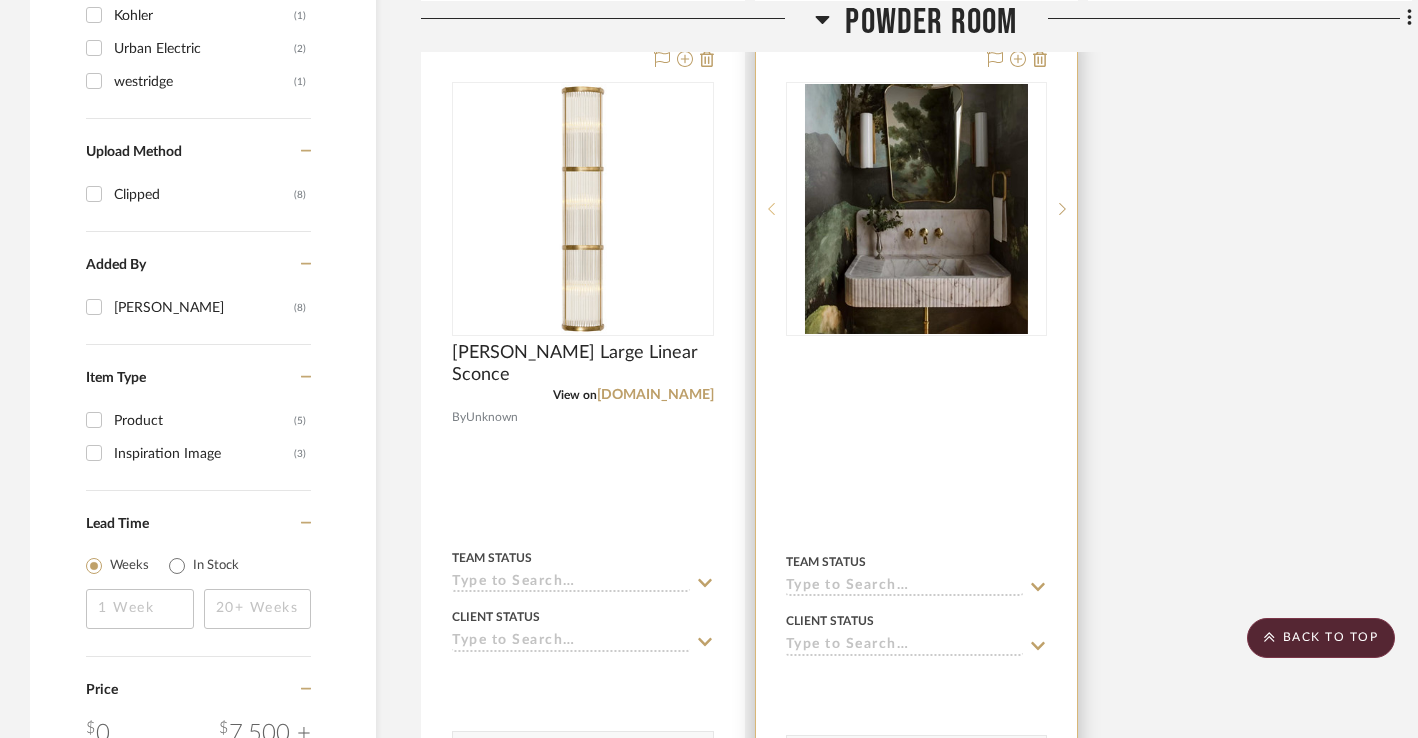 click 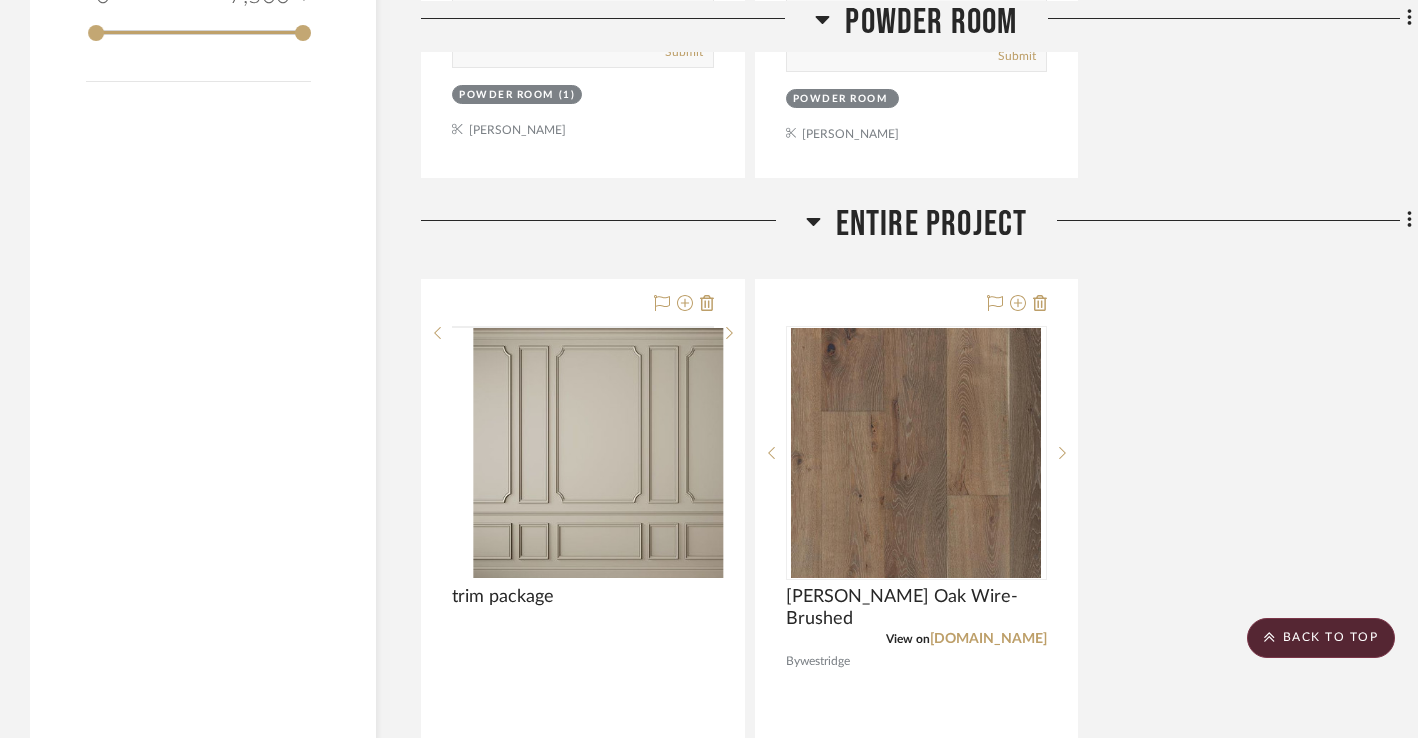 scroll, scrollTop: 2306, scrollLeft: 0, axis: vertical 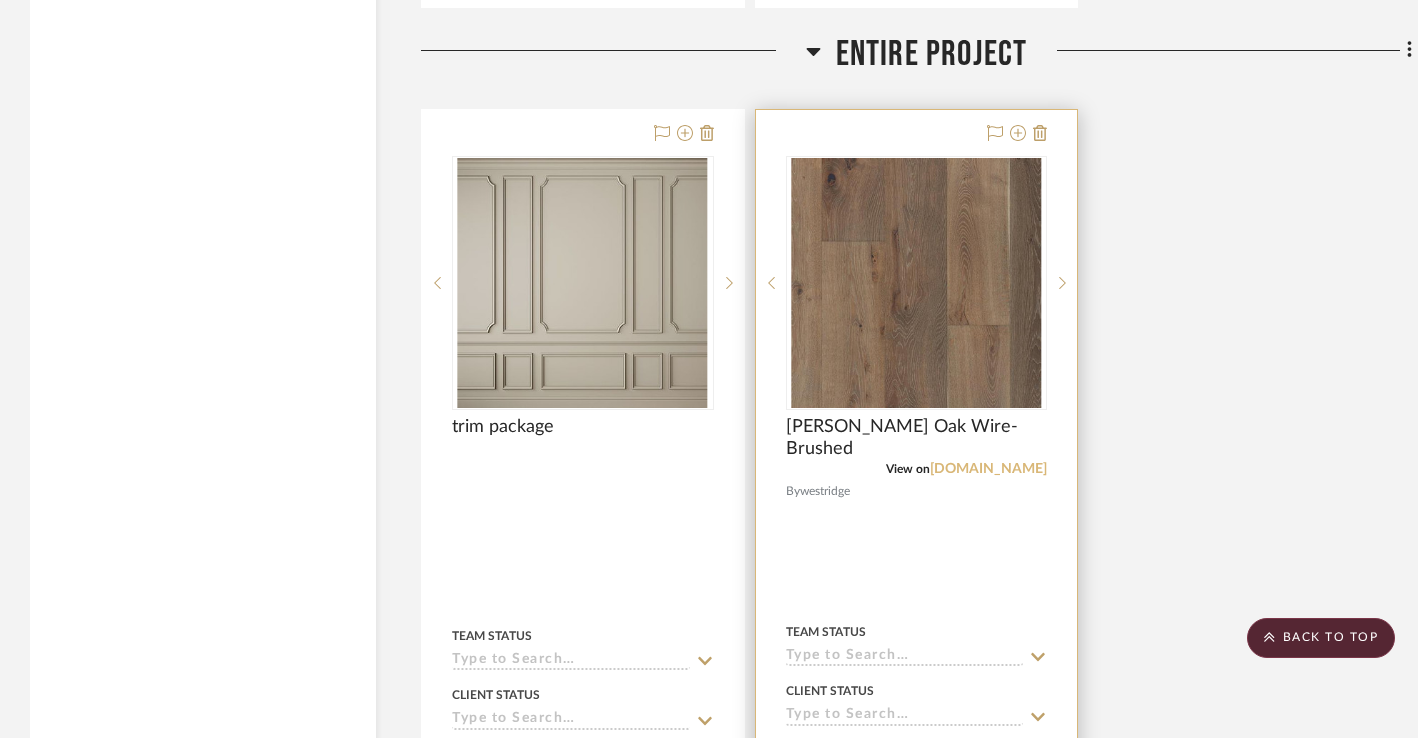 click on "[DOMAIN_NAME]" at bounding box center [988, 469] 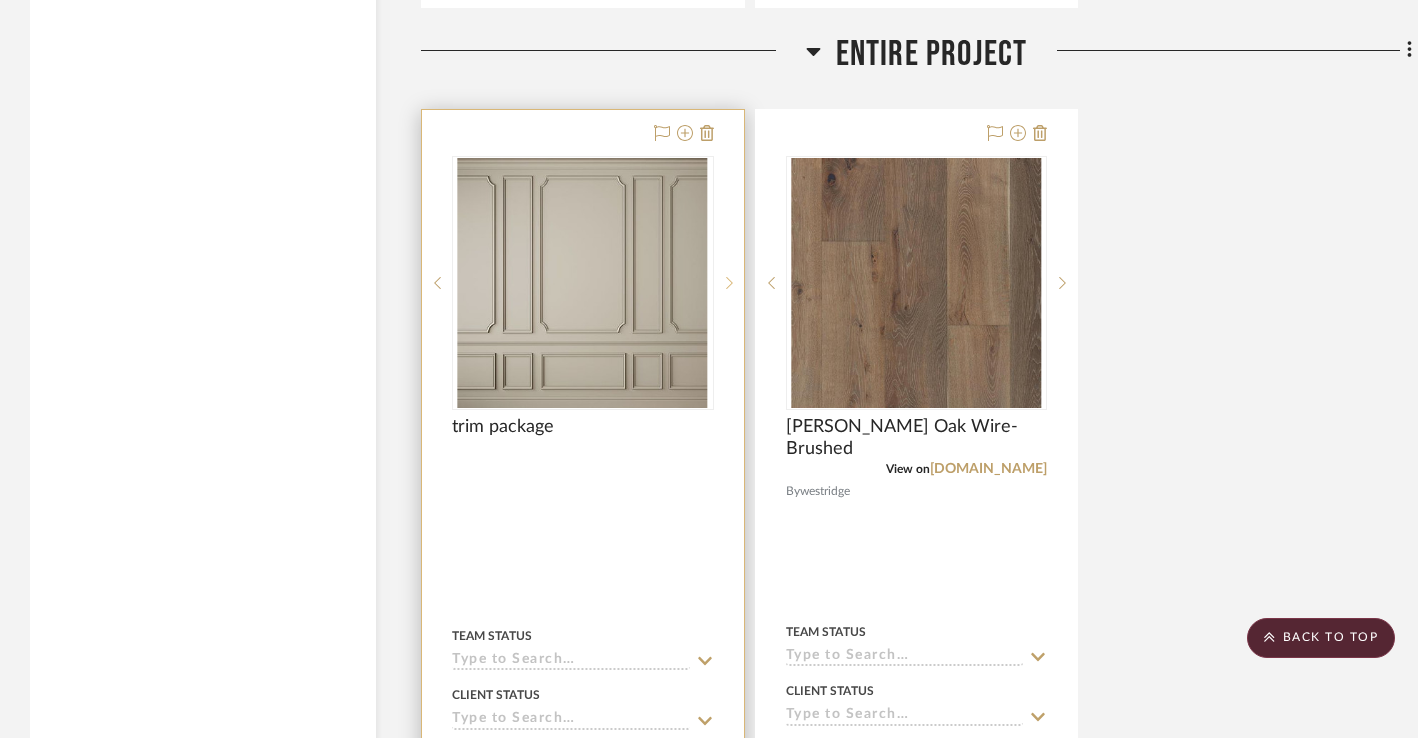 click at bounding box center (729, 283) 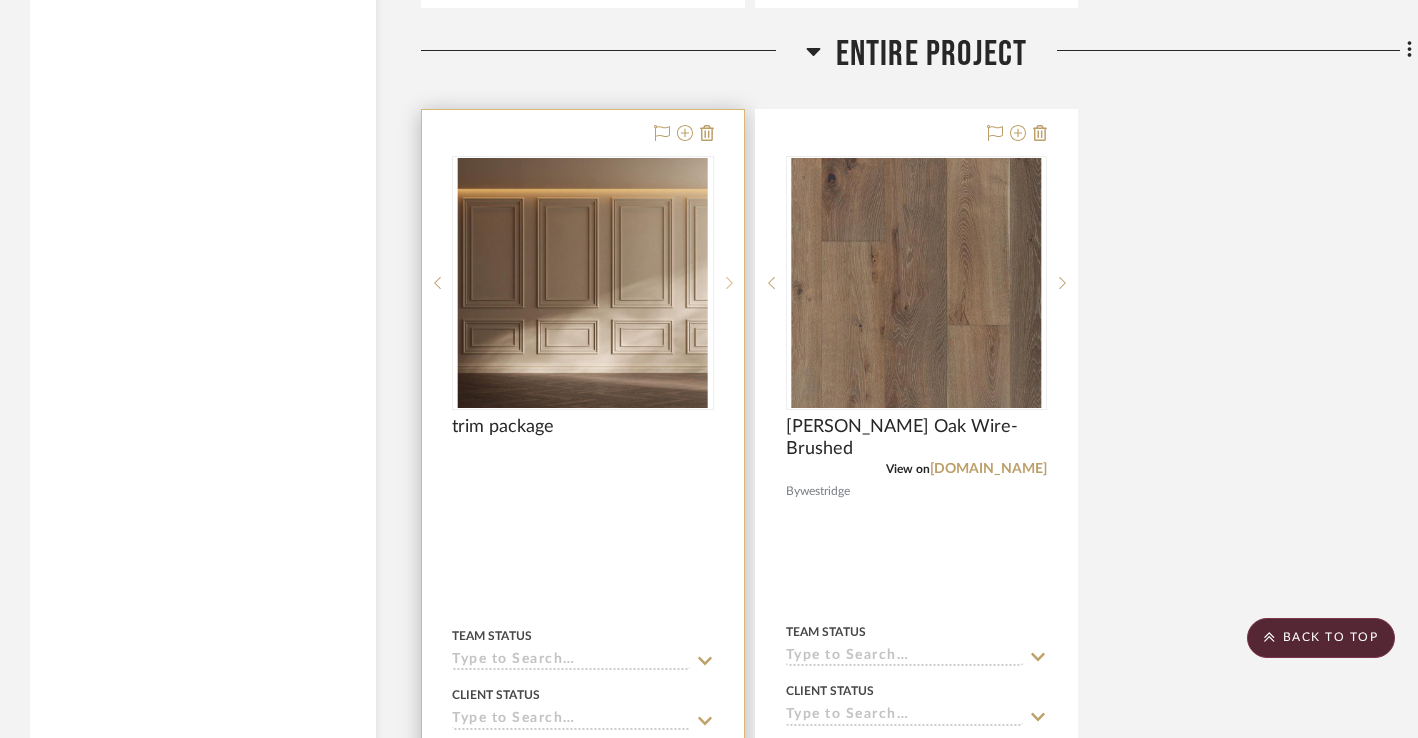 click 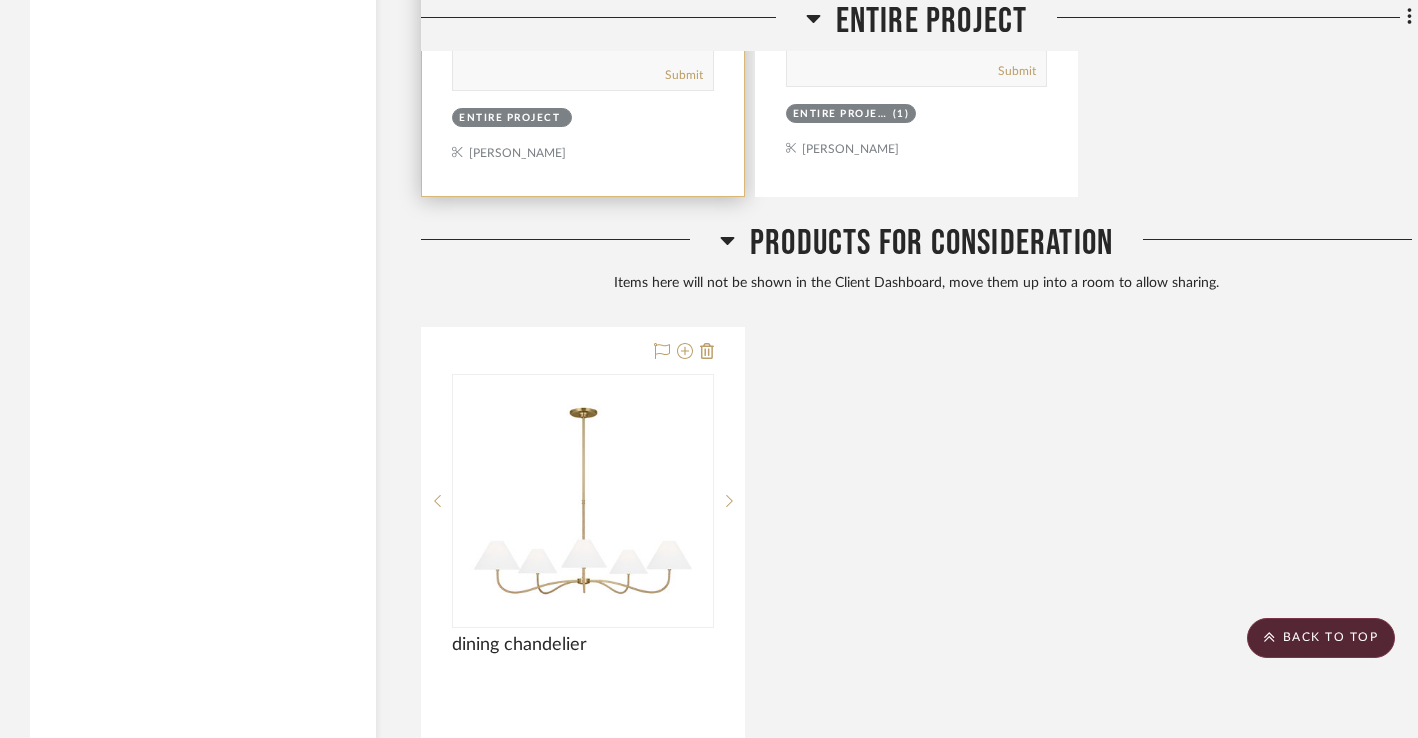 scroll, scrollTop: 3136, scrollLeft: 0, axis: vertical 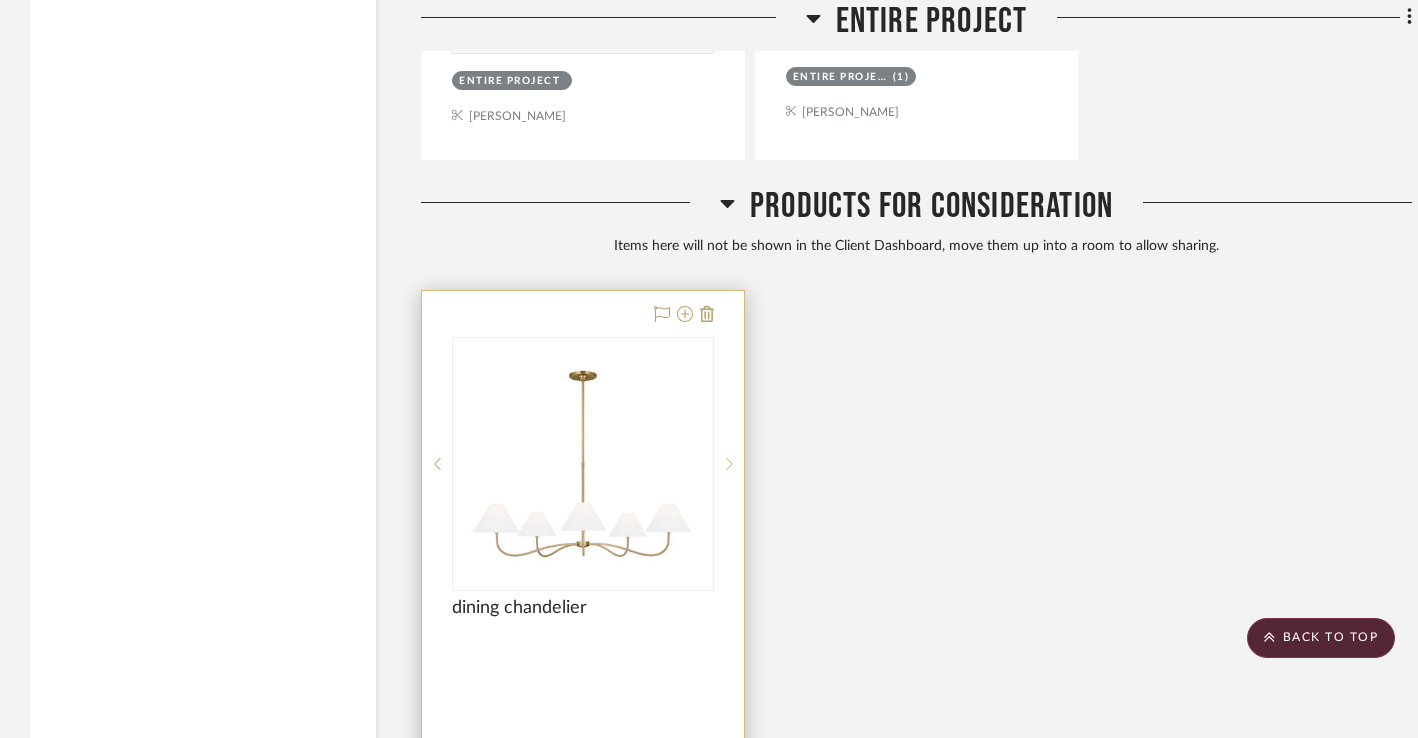 click 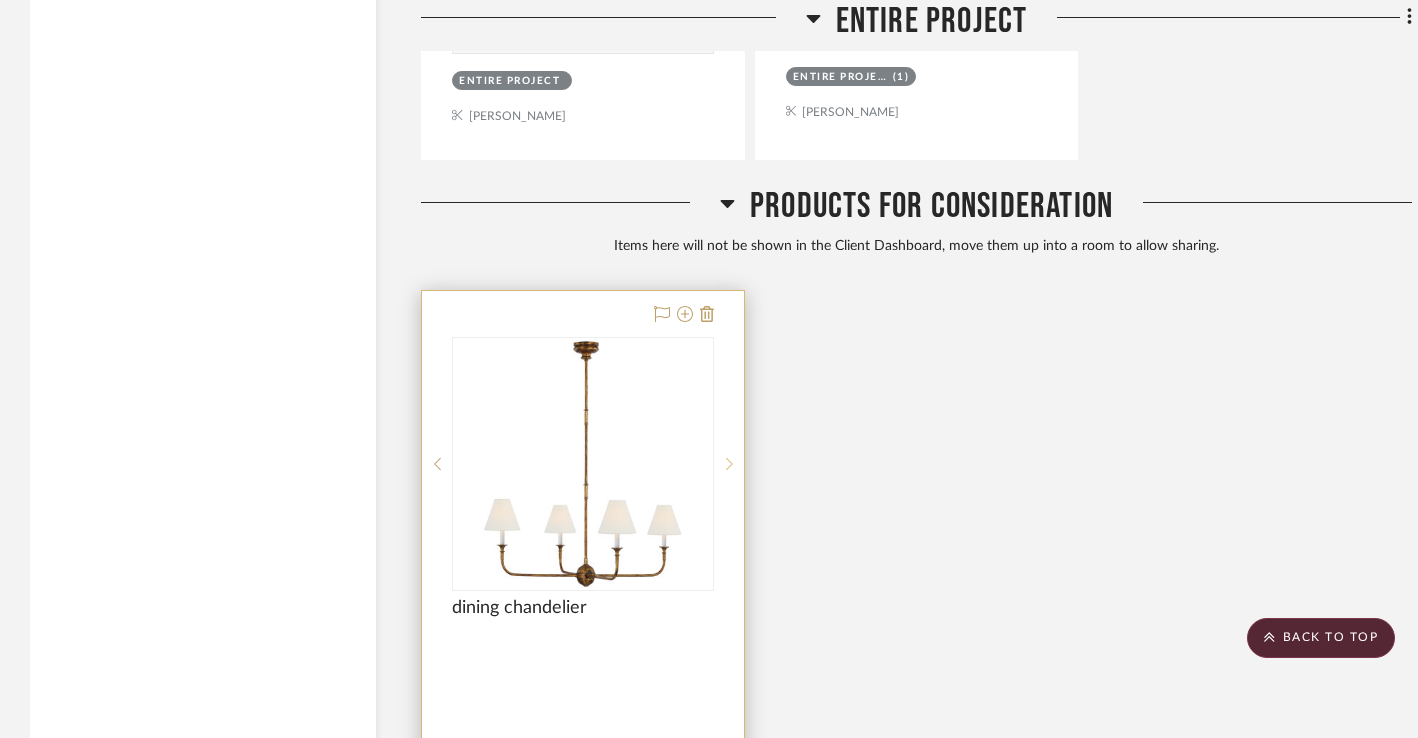 click 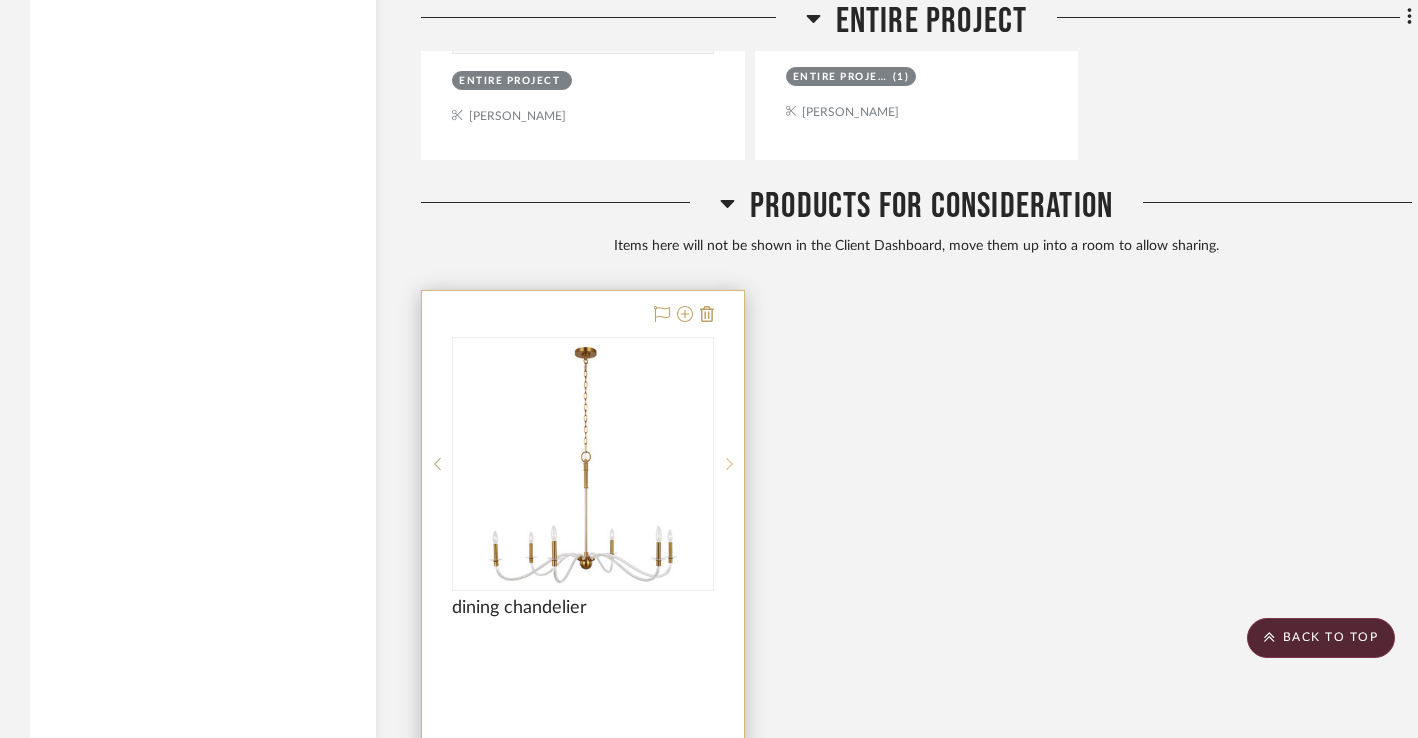click 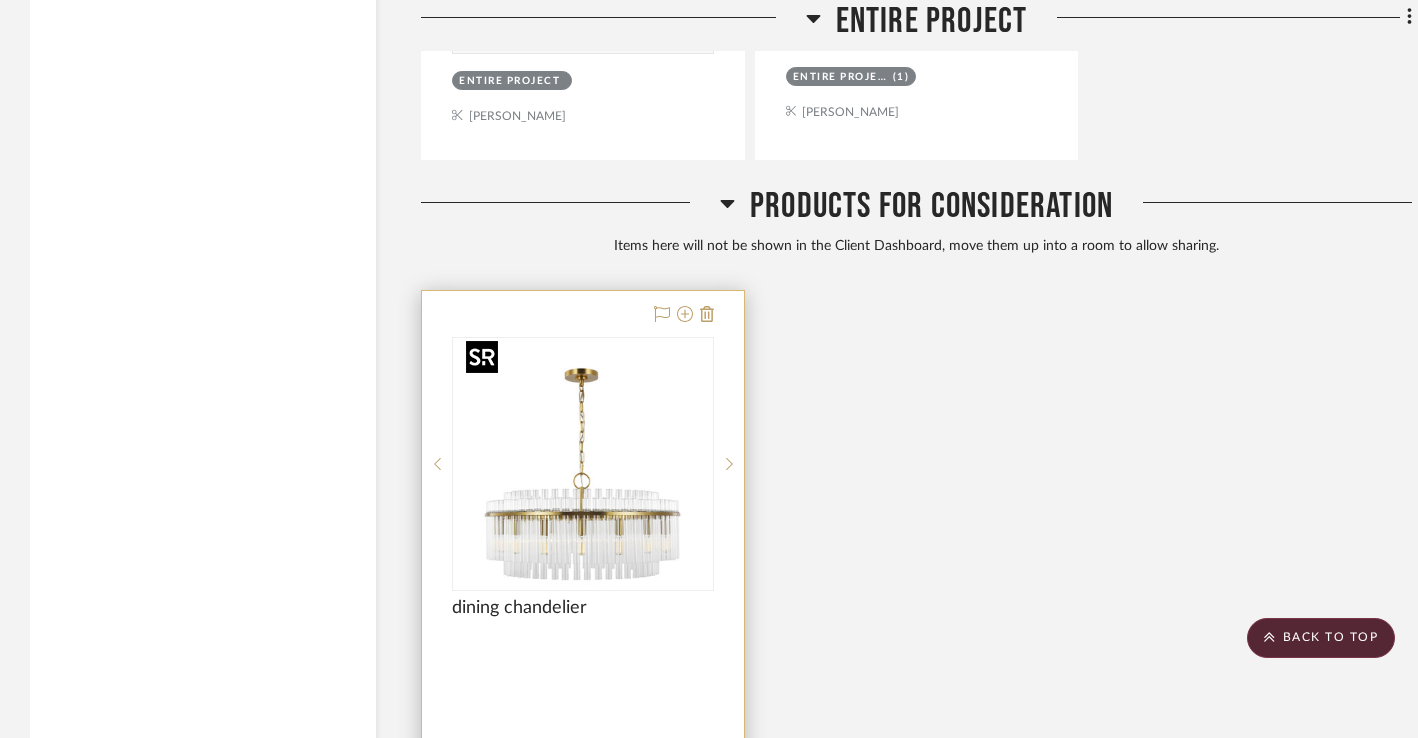 click at bounding box center [583, 464] 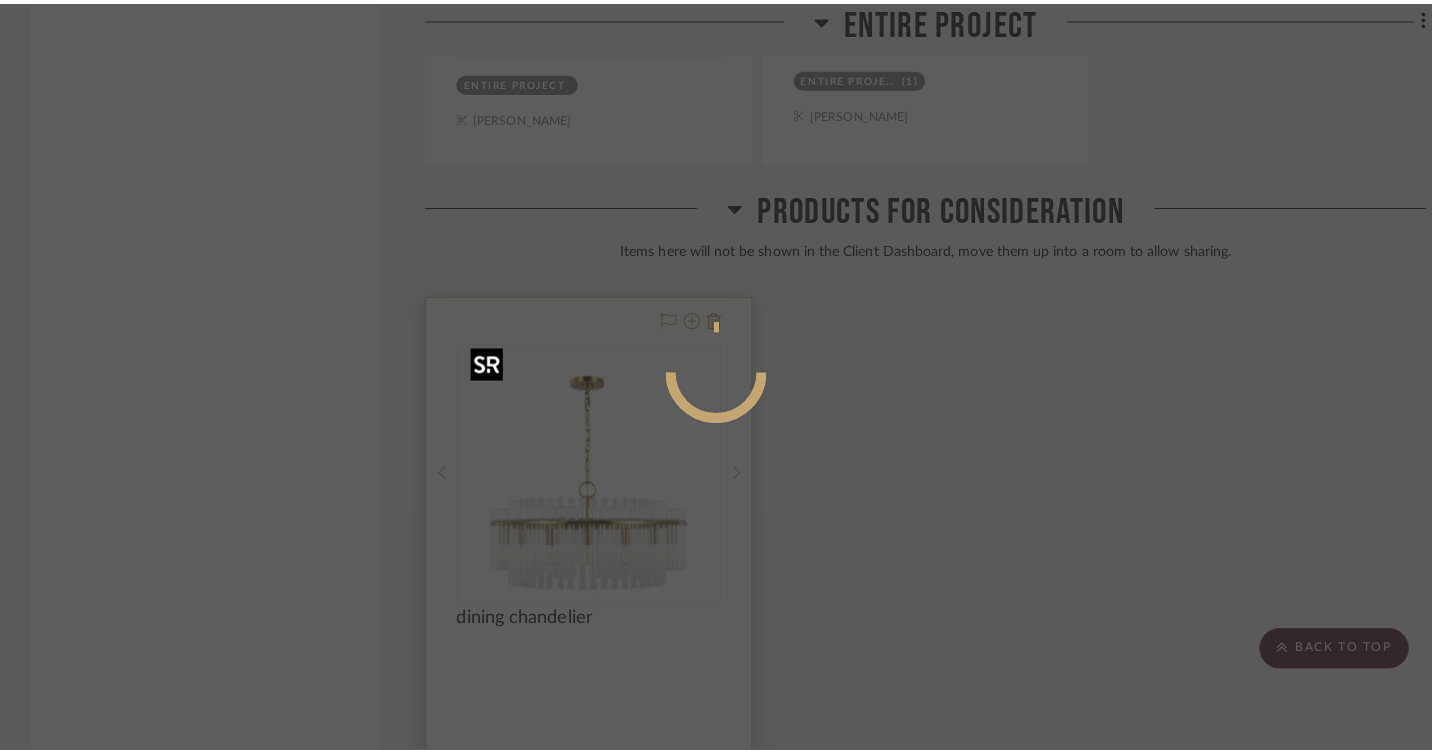 scroll, scrollTop: 0, scrollLeft: 0, axis: both 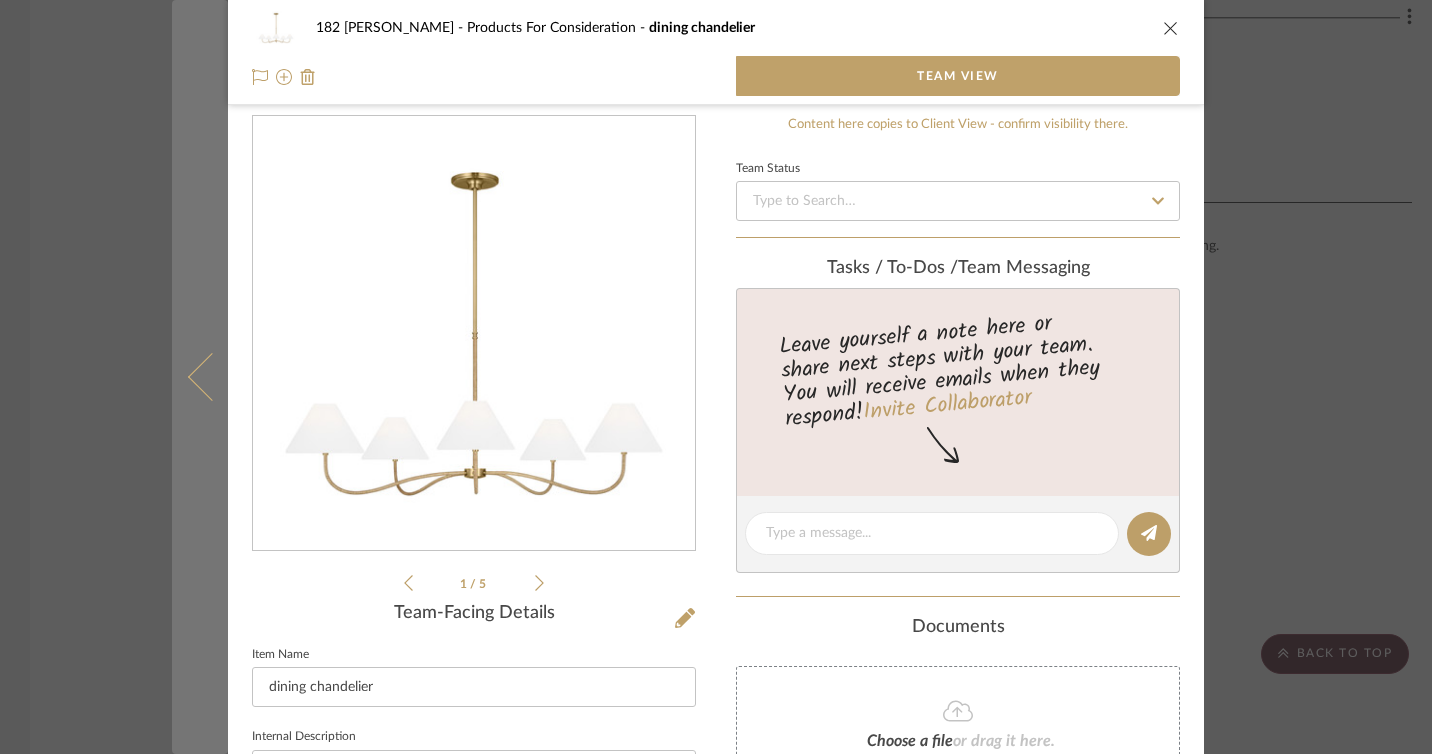 click at bounding box center [212, 377] 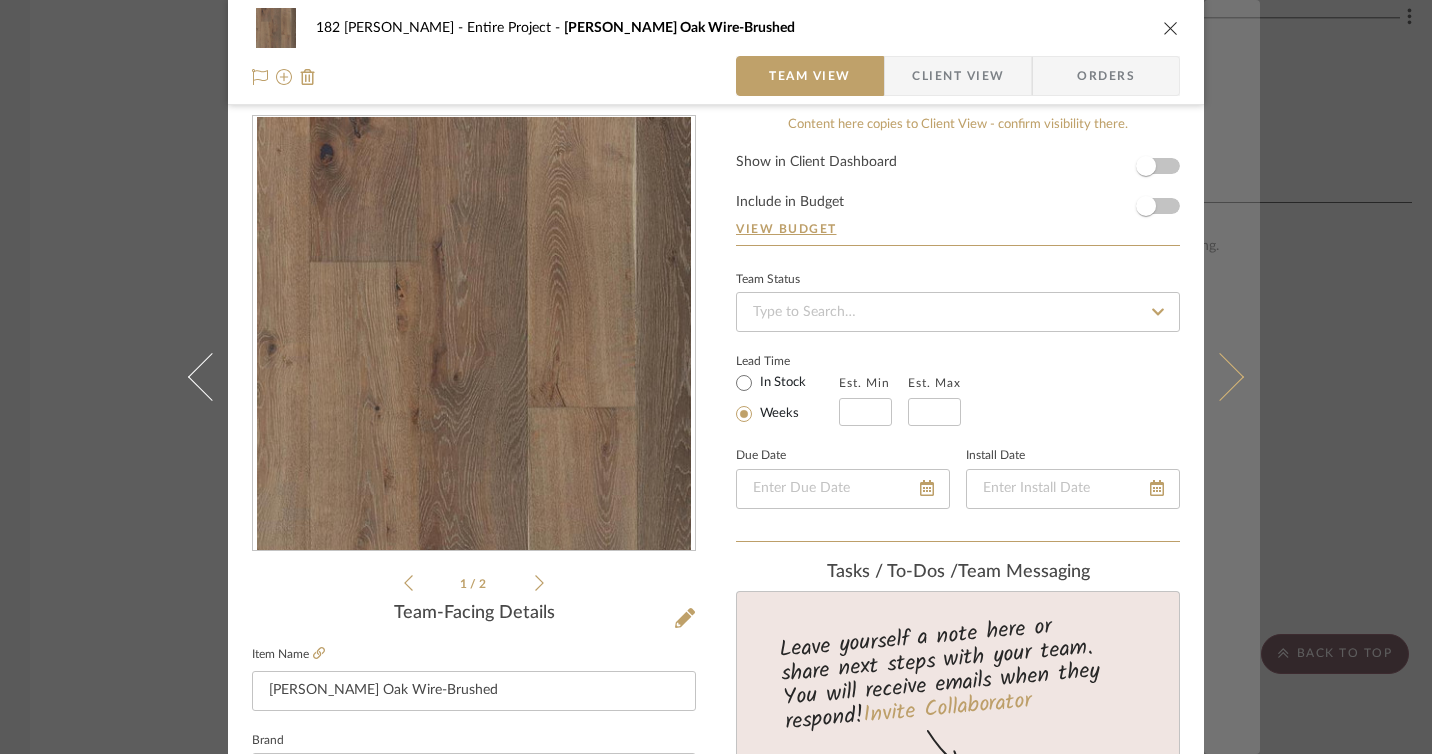 click at bounding box center (1220, 377) 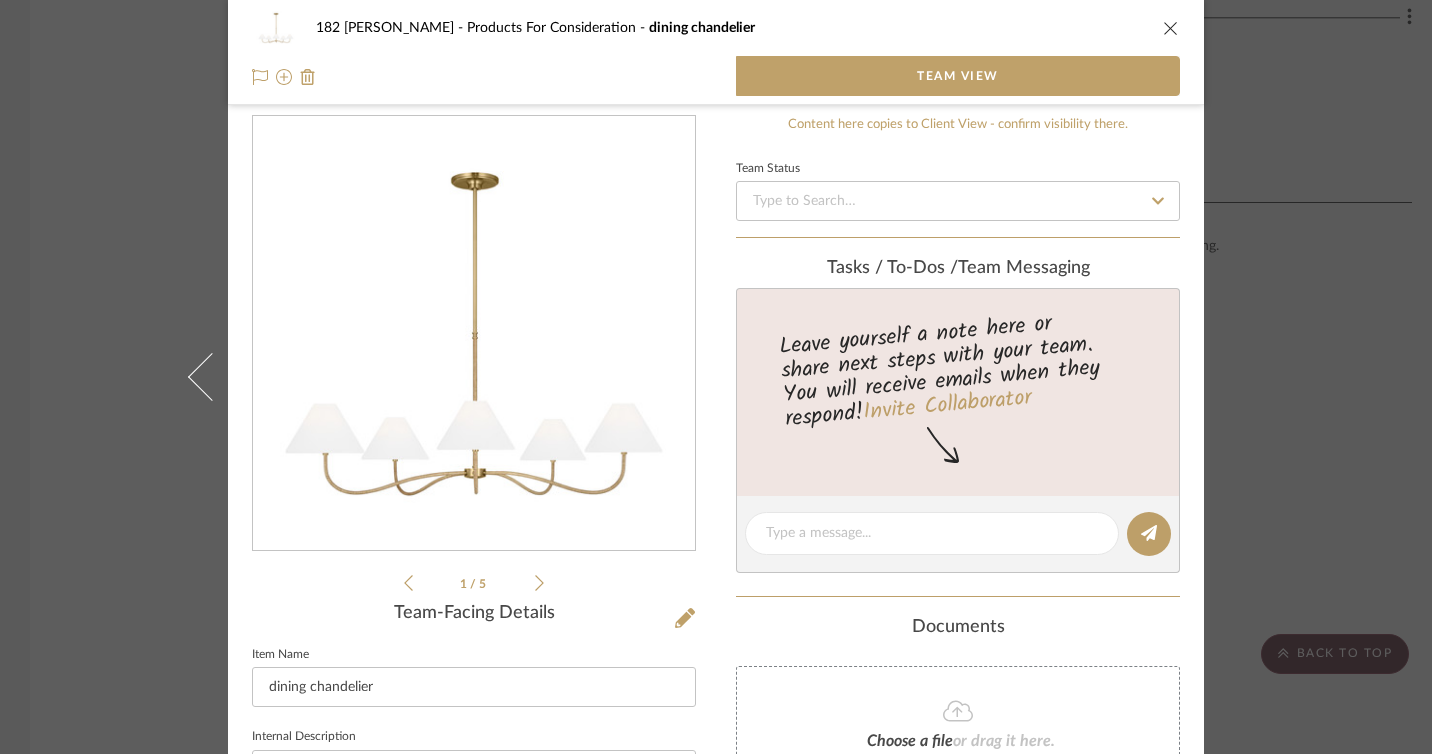 click at bounding box center [1171, 28] 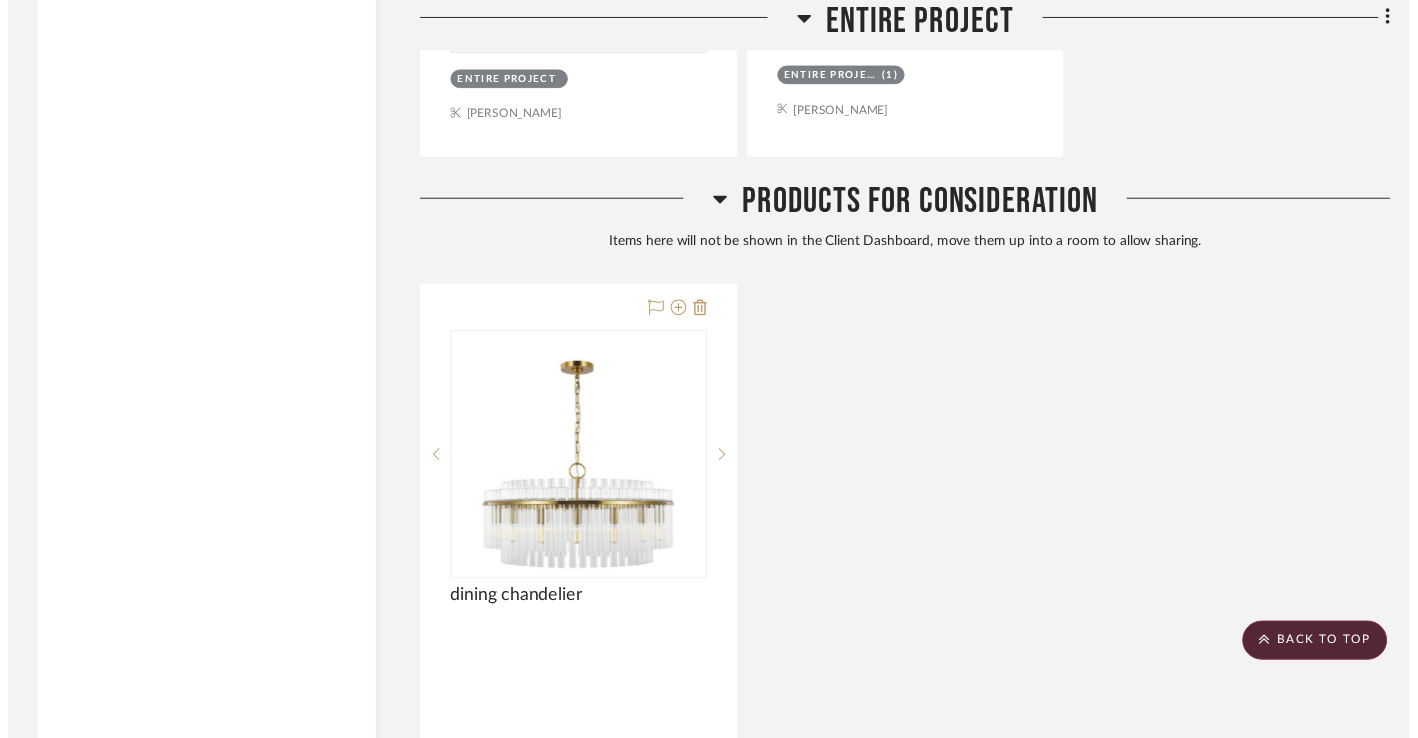 scroll, scrollTop: 3136, scrollLeft: 0, axis: vertical 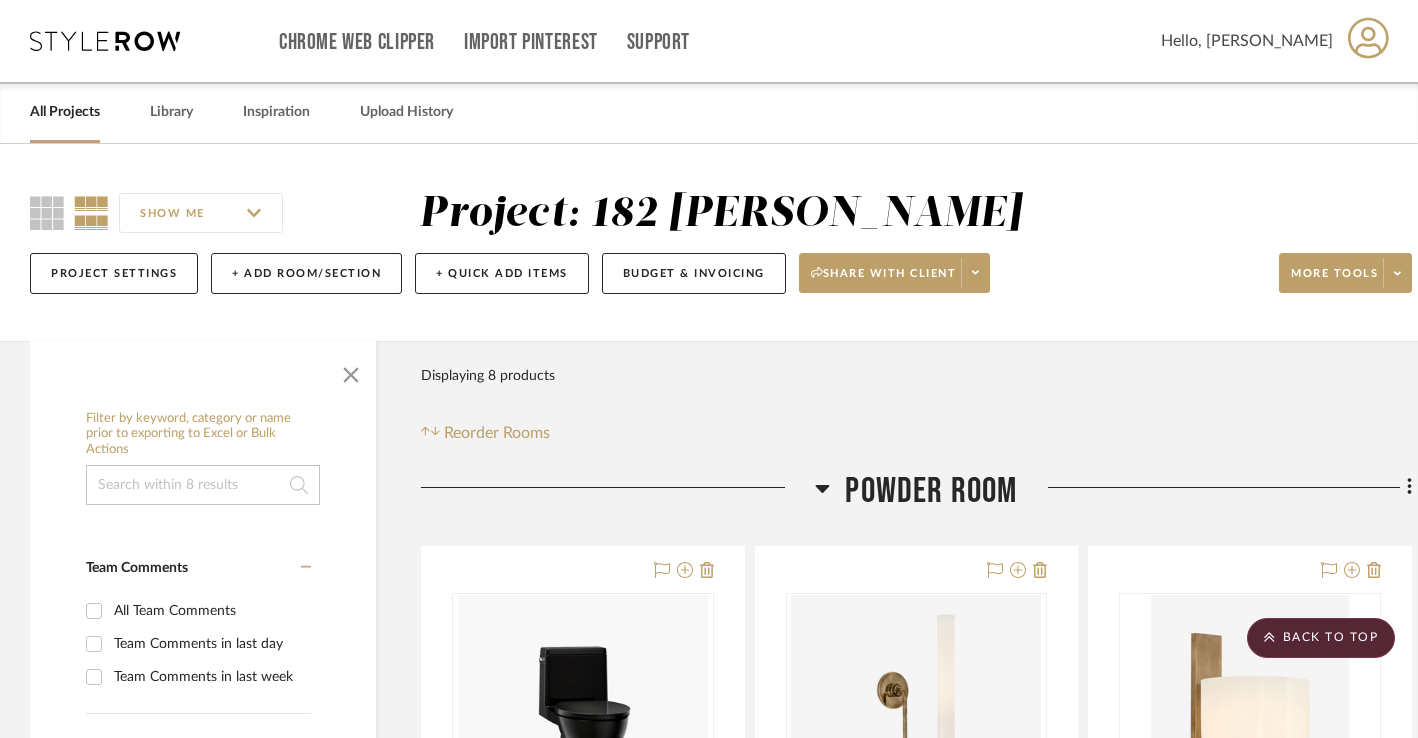 drag, startPoint x: 648, startPoint y: 438, endPoint x: 581, endPoint y: 335, distance: 122.87392 